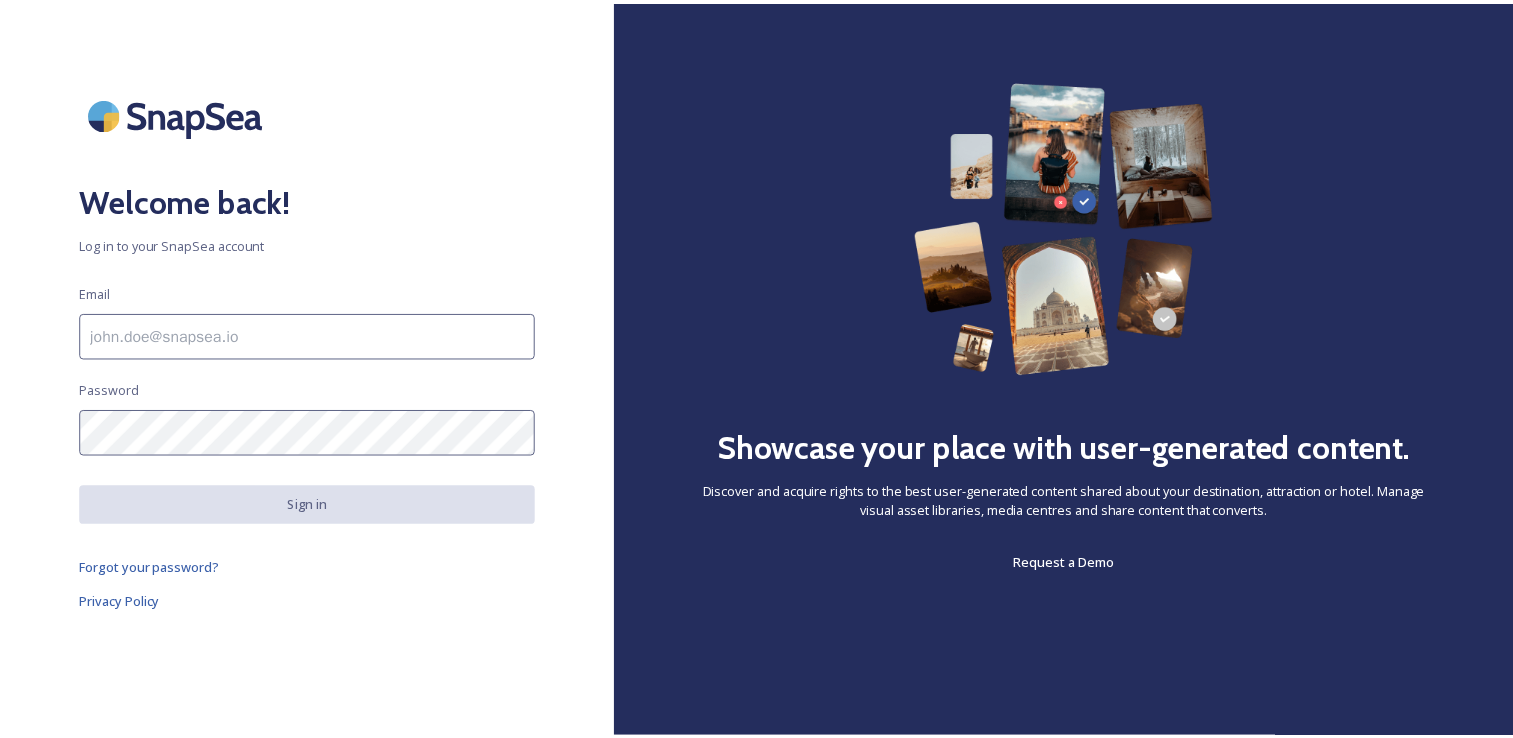 scroll, scrollTop: 0, scrollLeft: 0, axis: both 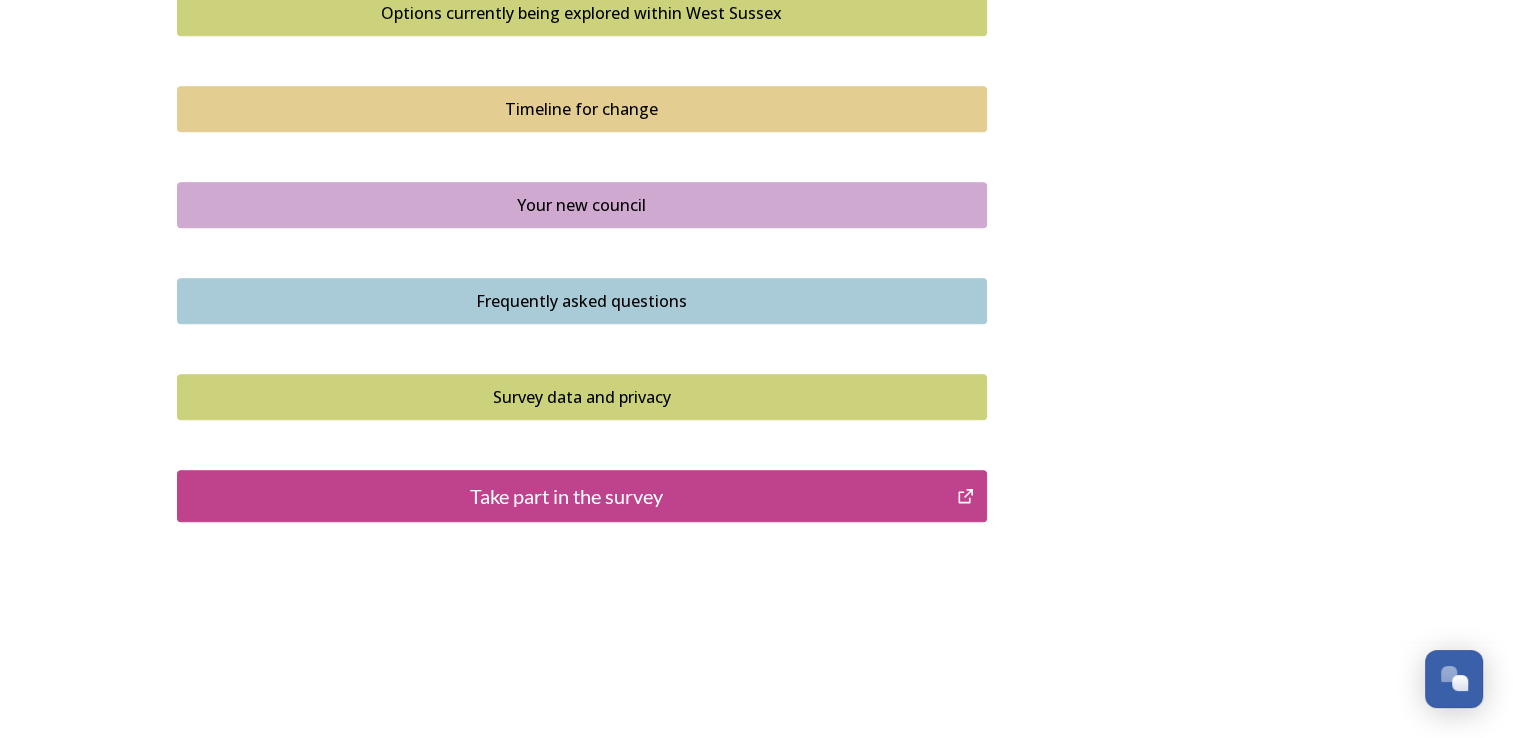click on "Take part in the survey" at bounding box center [567, 496] 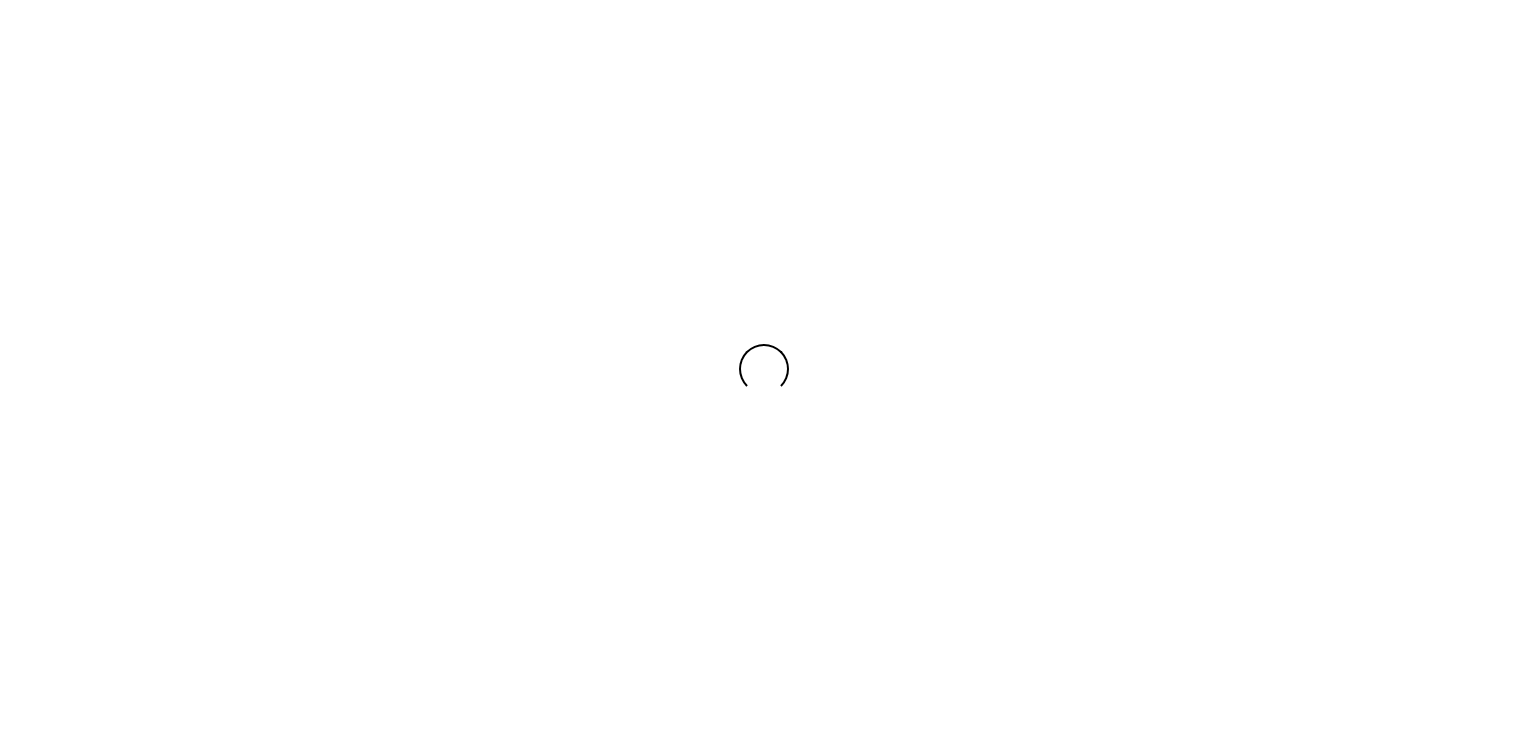 scroll, scrollTop: 0, scrollLeft: 0, axis: both 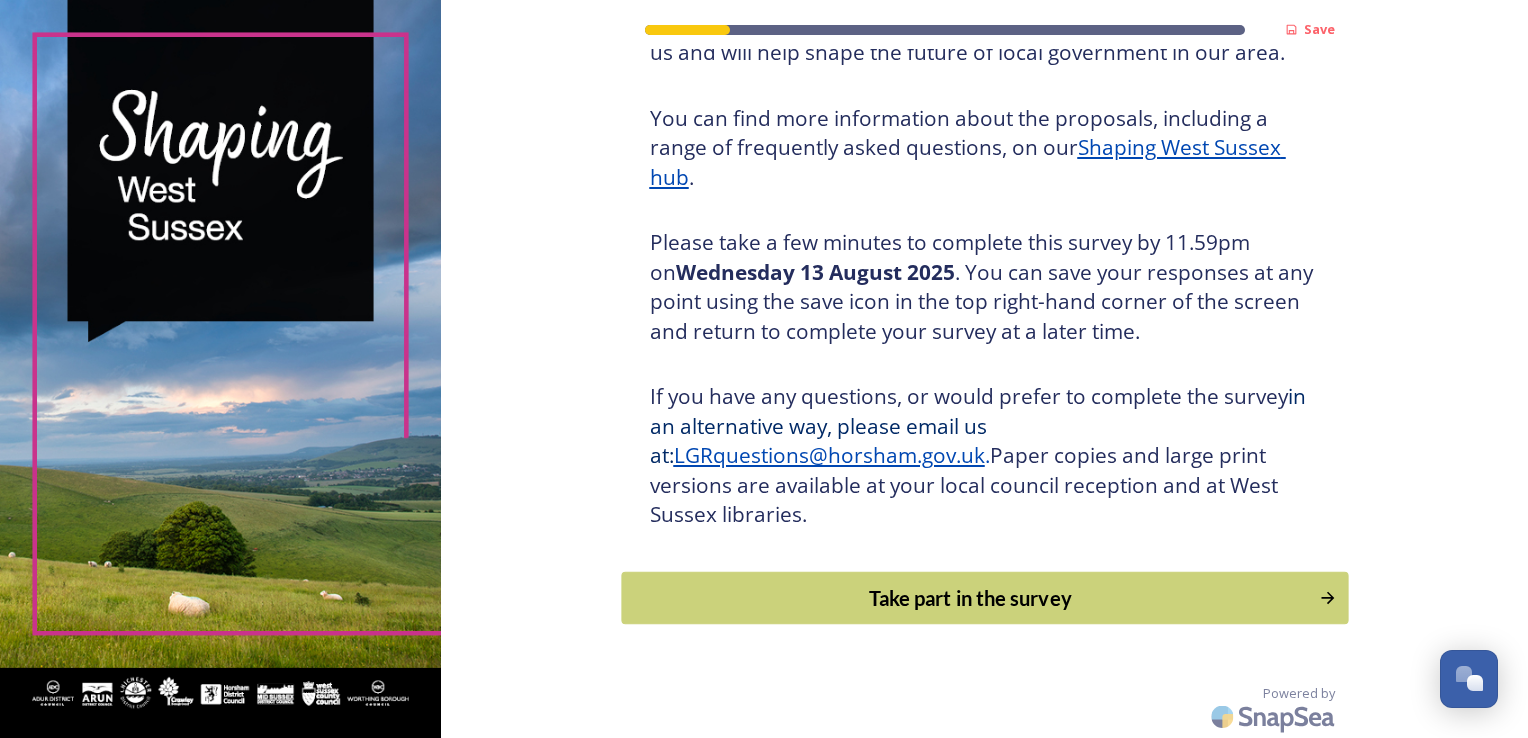 click on "Take part in the survey" at bounding box center [970, 598] 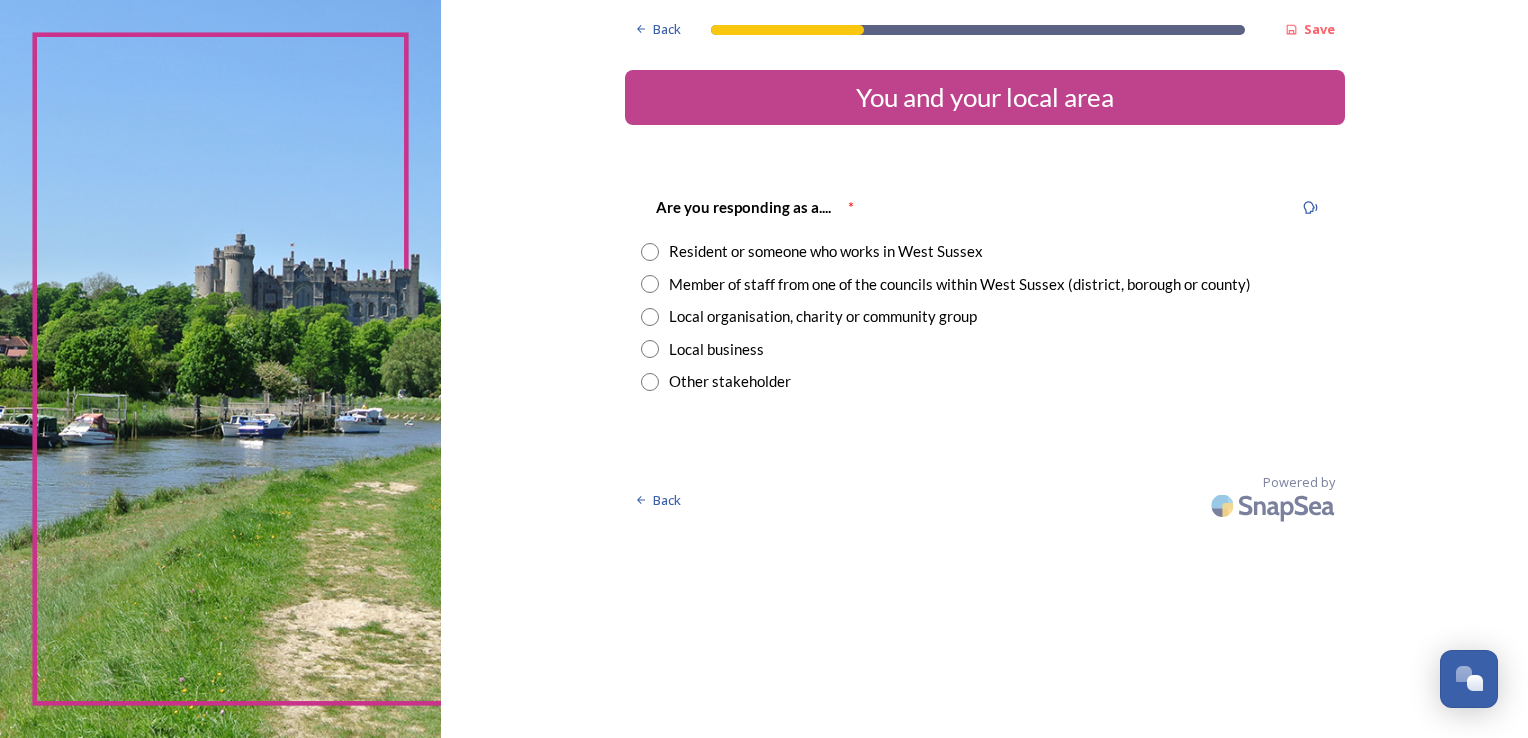 click at bounding box center (650, 252) 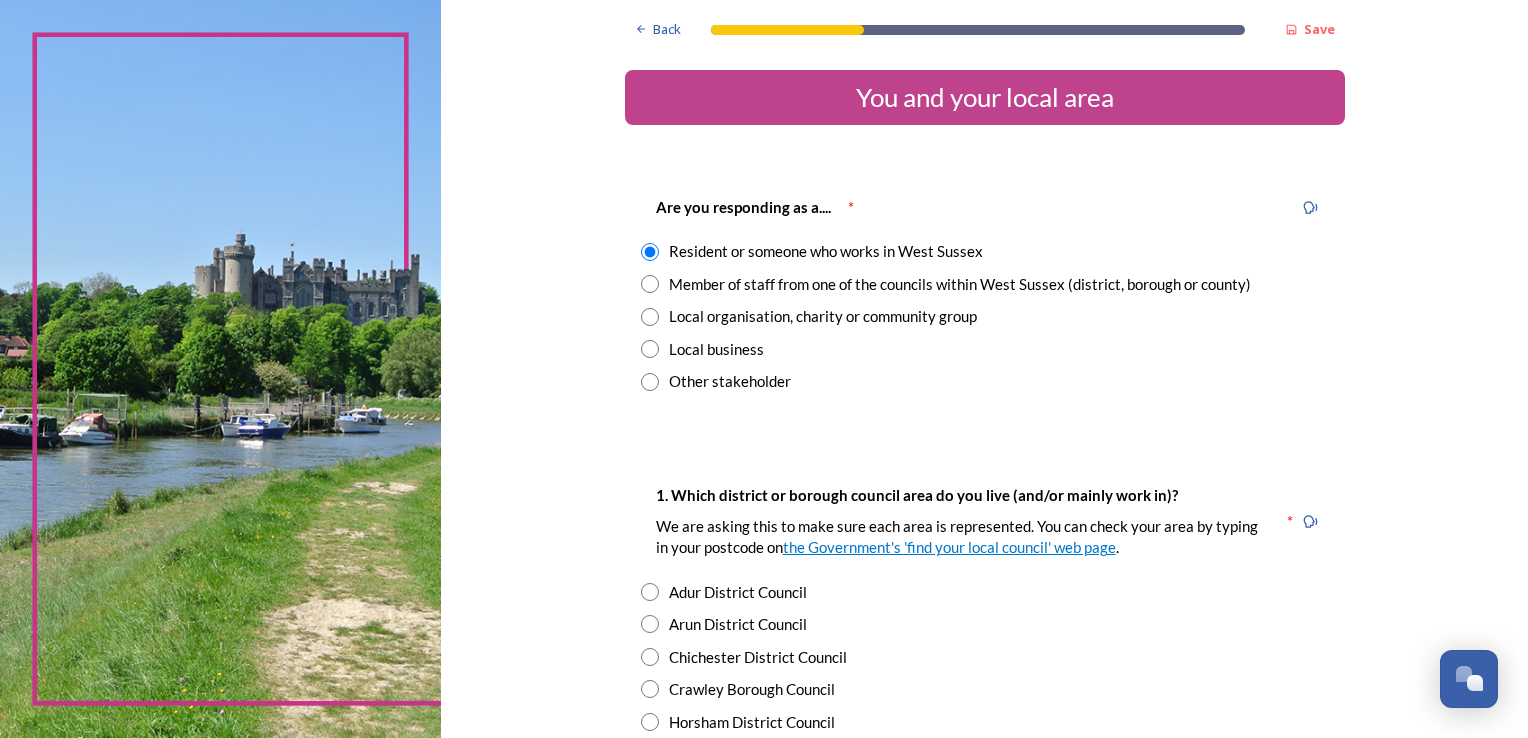 click at bounding box center [650, 657] 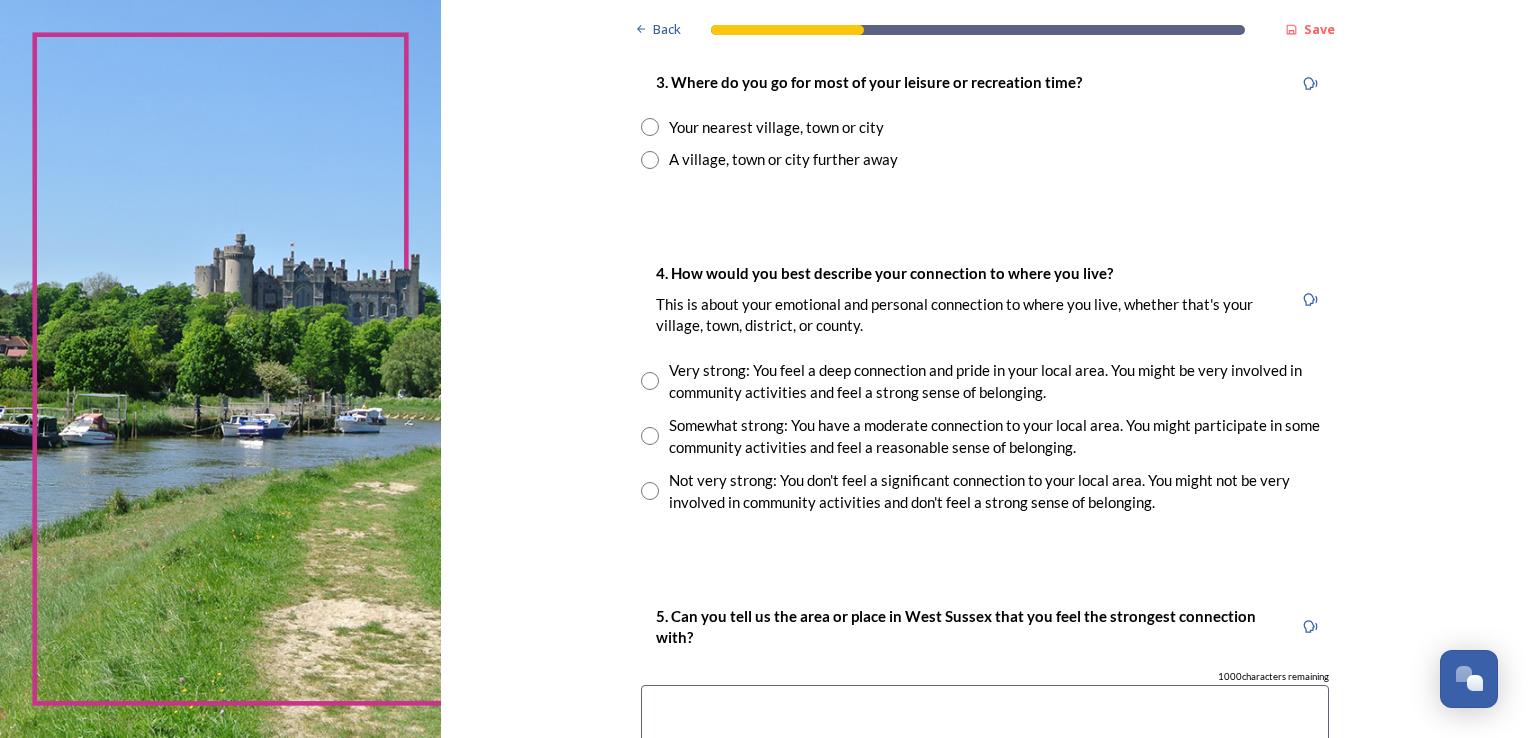 scroll, scrollTop: 1064, scrollLeft: 0, axis: vertical 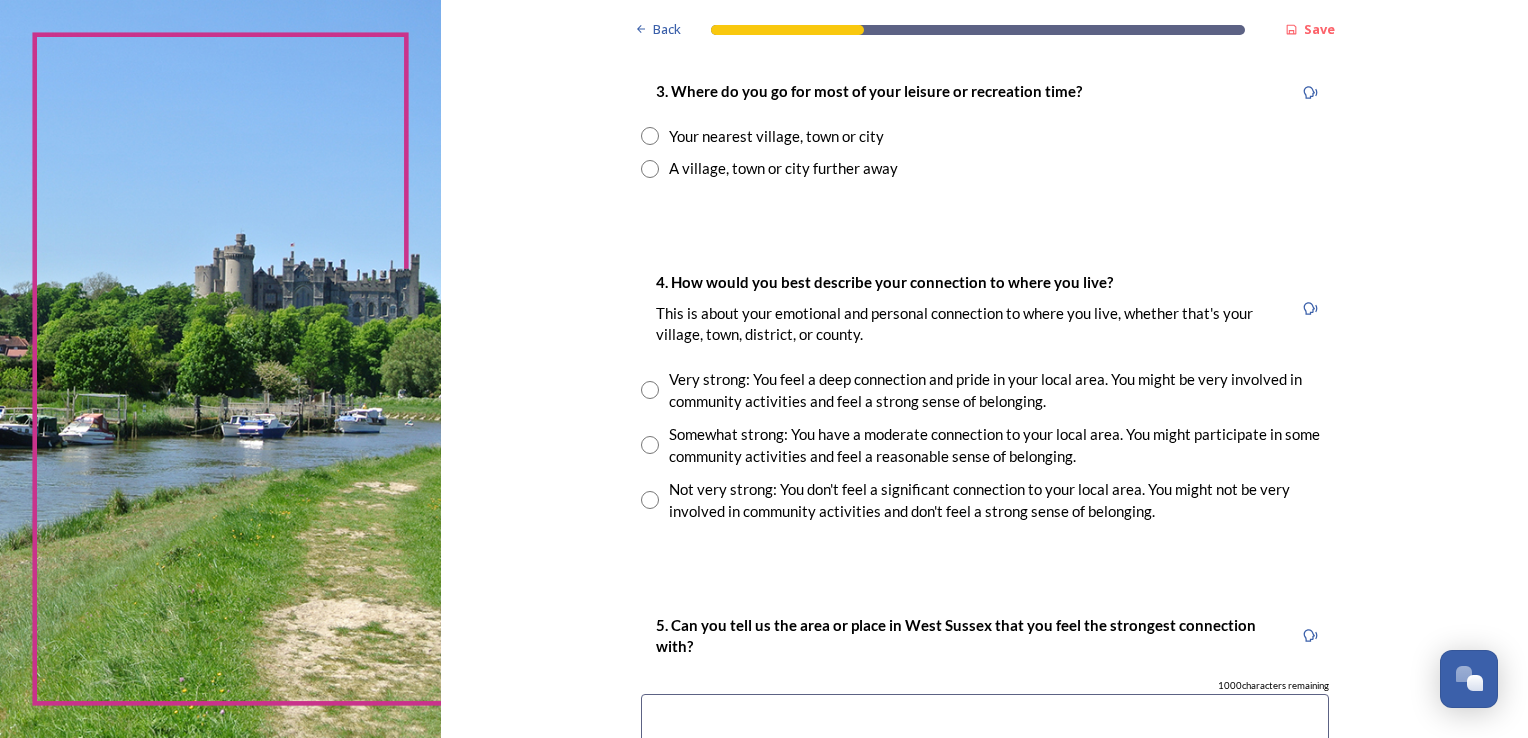 click at bounding box center (650, 136) 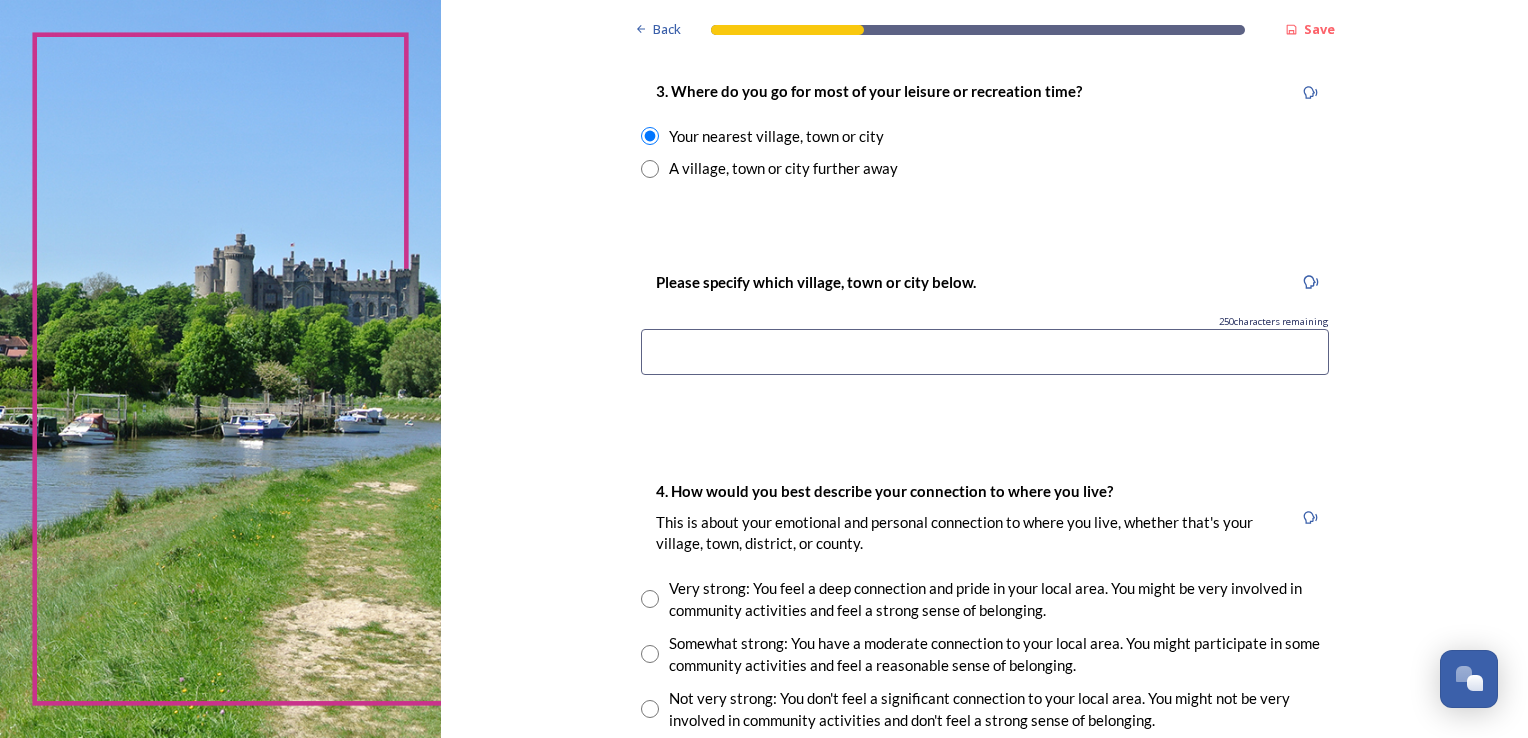 click at bounding box center (985, 352) 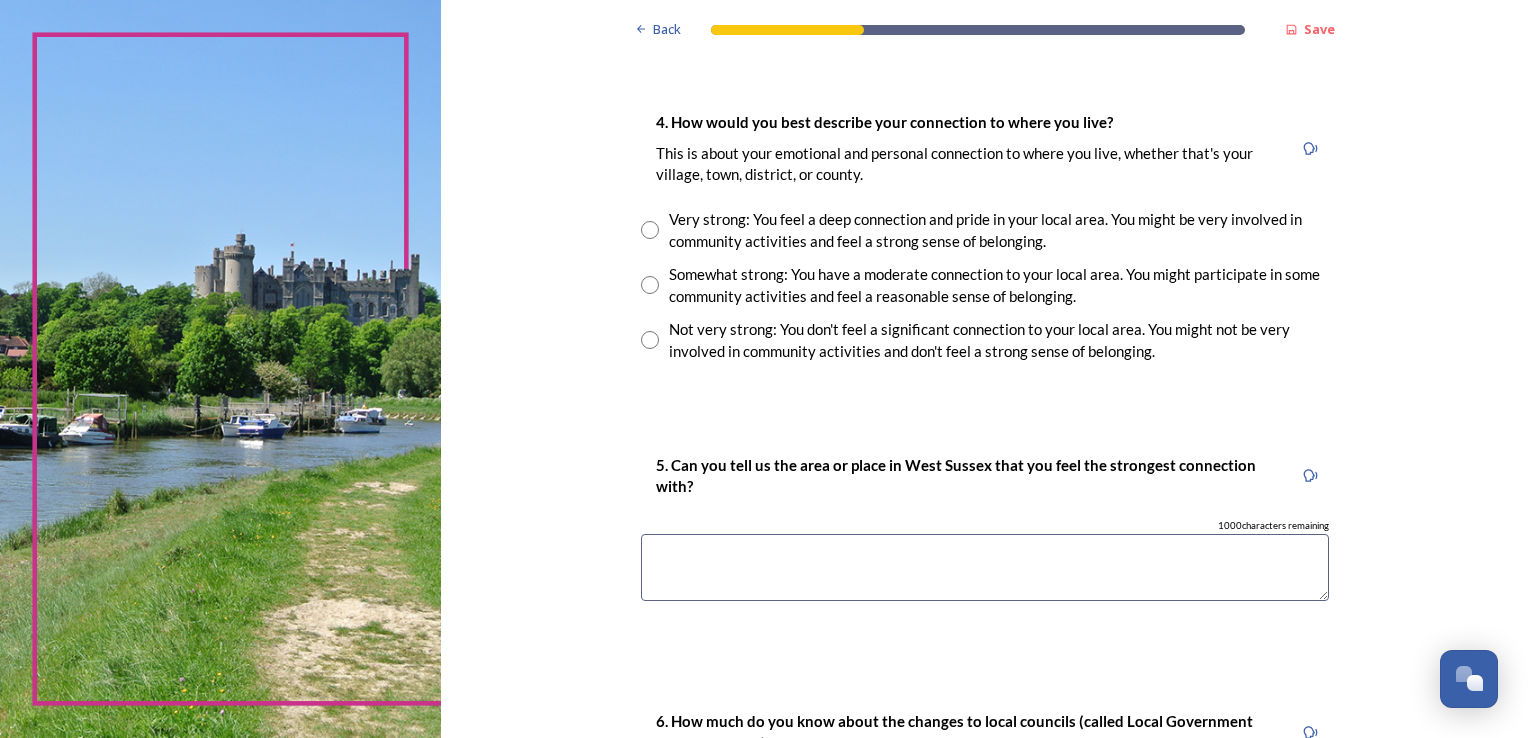 scroll, scrollTop: 1440, scrollLeft: 0, axis: vertical 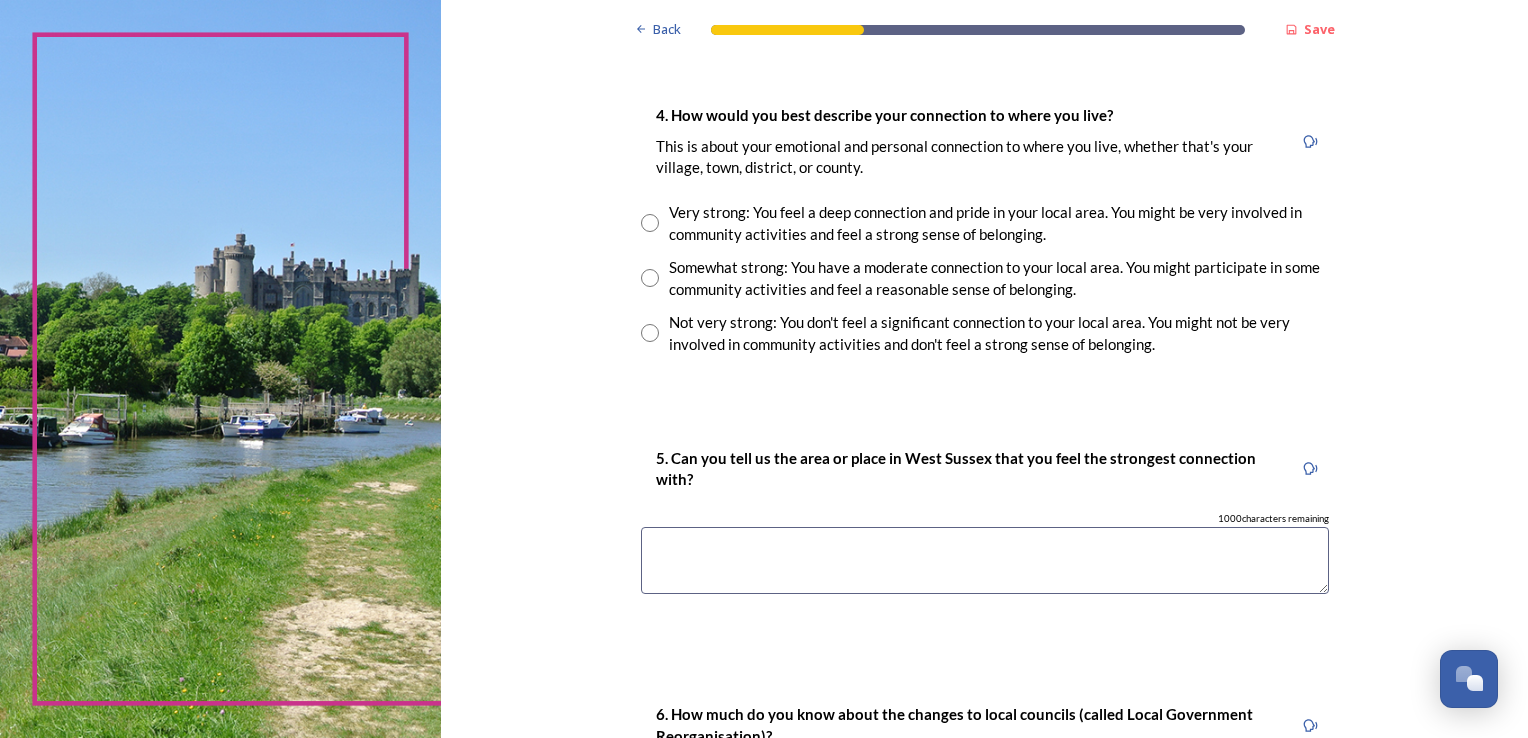 type on "[CITY] and Chichester" 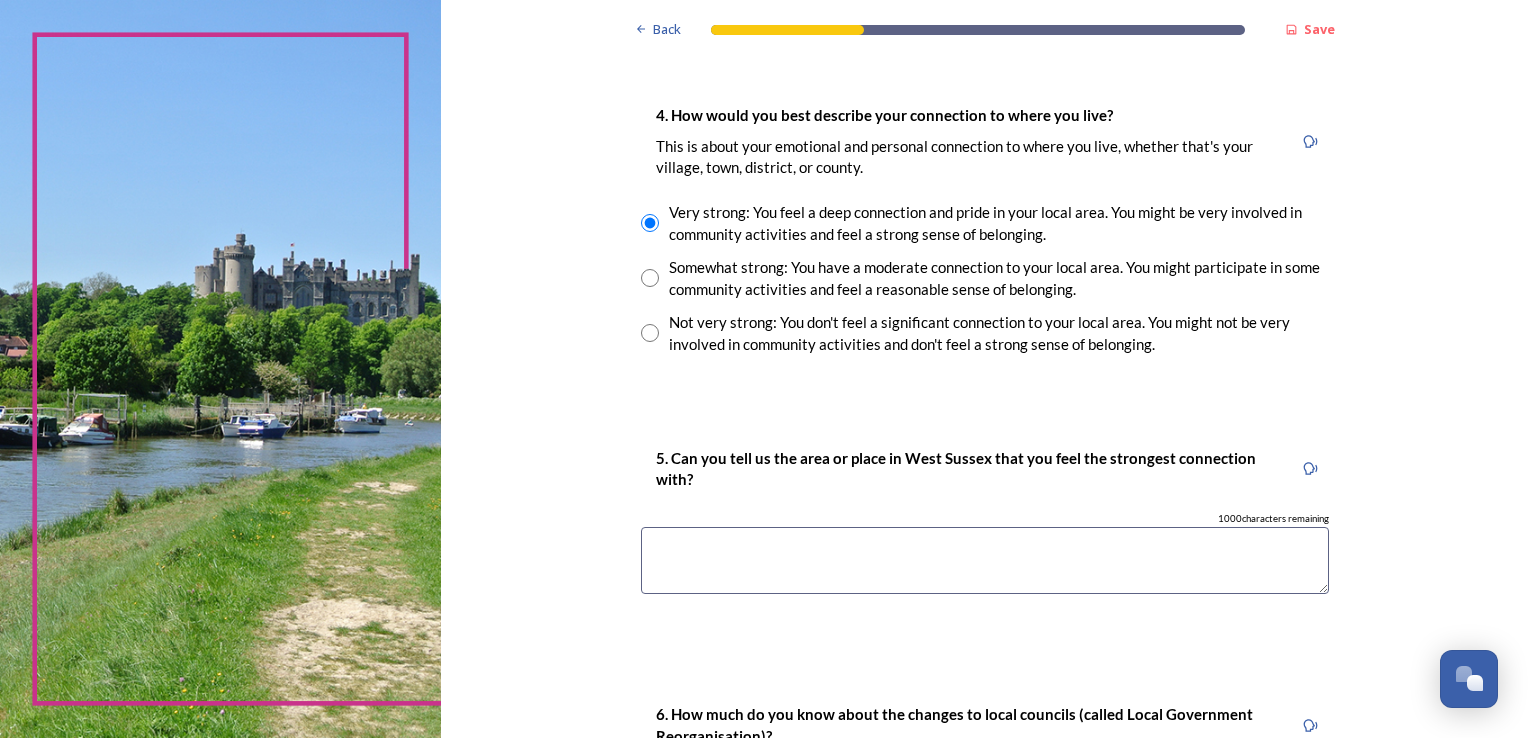 click at bounding box center [985, 560] 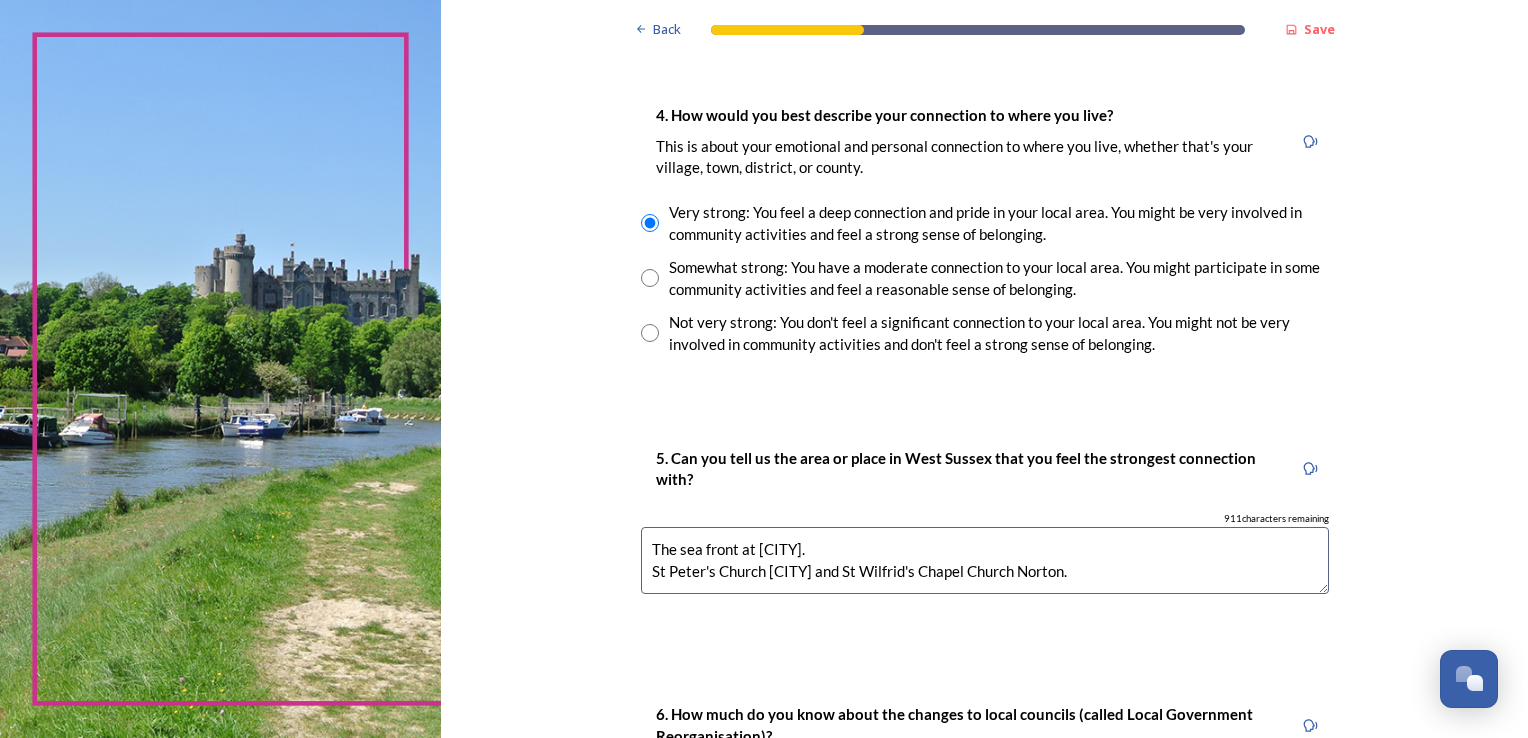 scroll, scrollTop: 10, scrollLeft: 0, axis: vertical 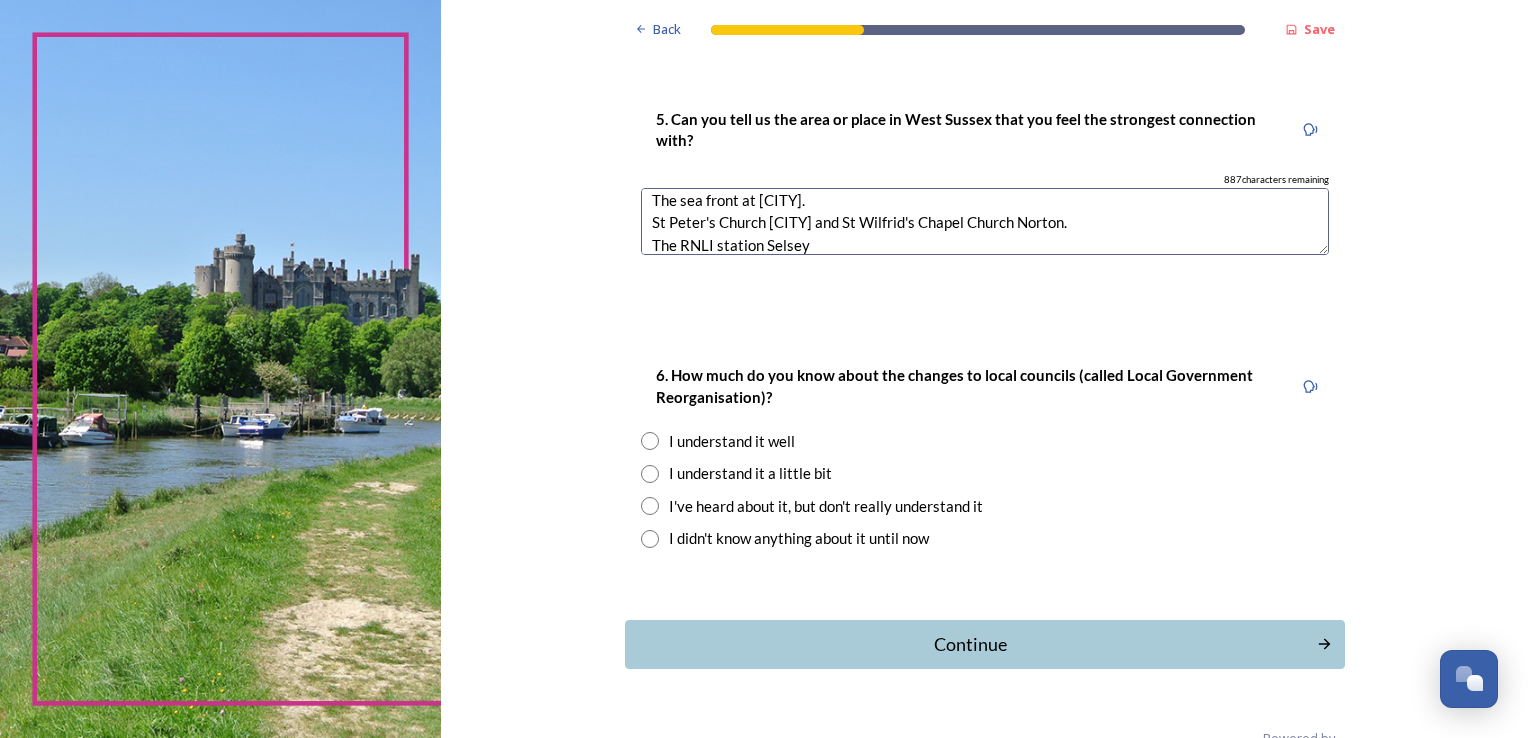 type on "The sea front at [CITY].
St Peter's Church [CITY] and St Wilfrid's Chapel Church Norton.
The RNLI station Selsey" 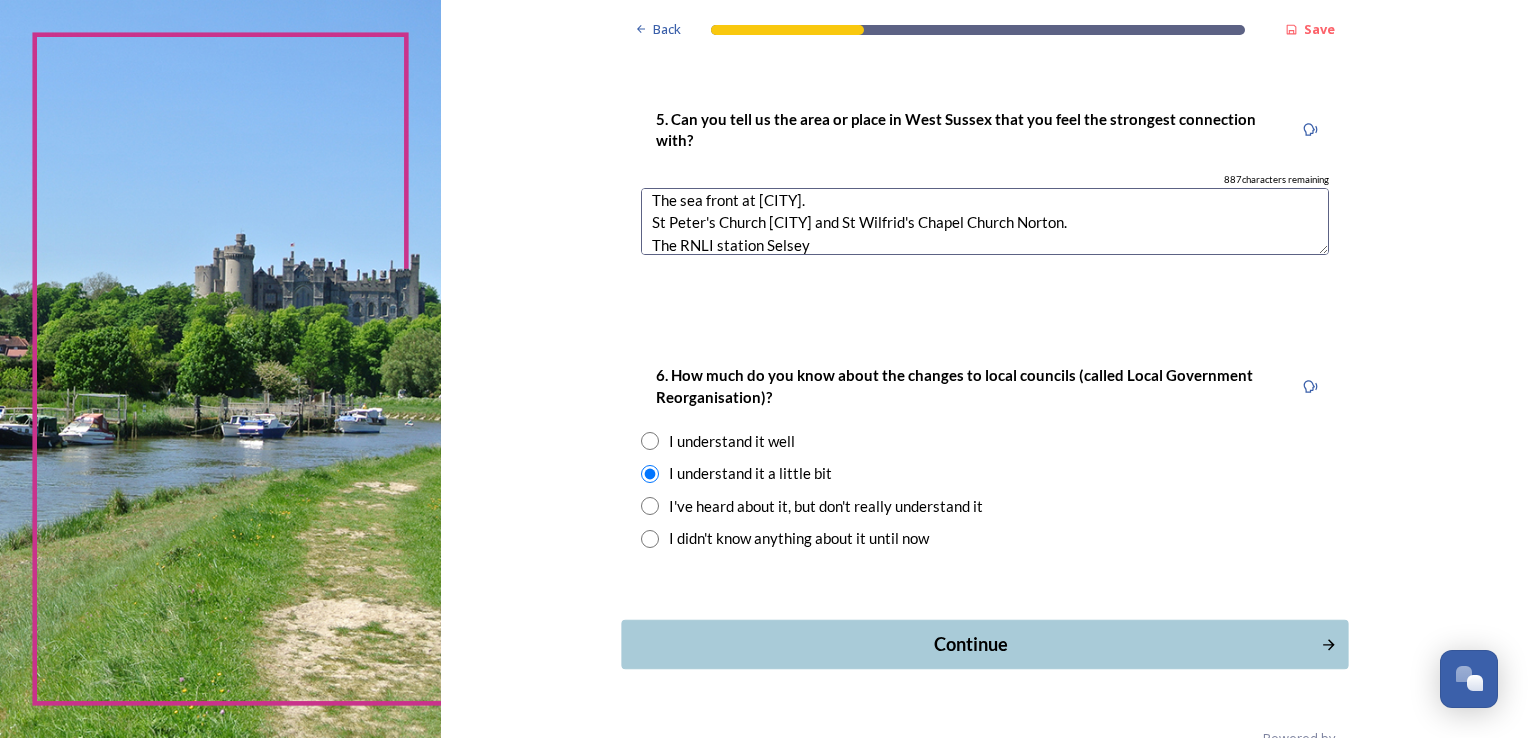click on "Continue" at bounding box center (970, 644) 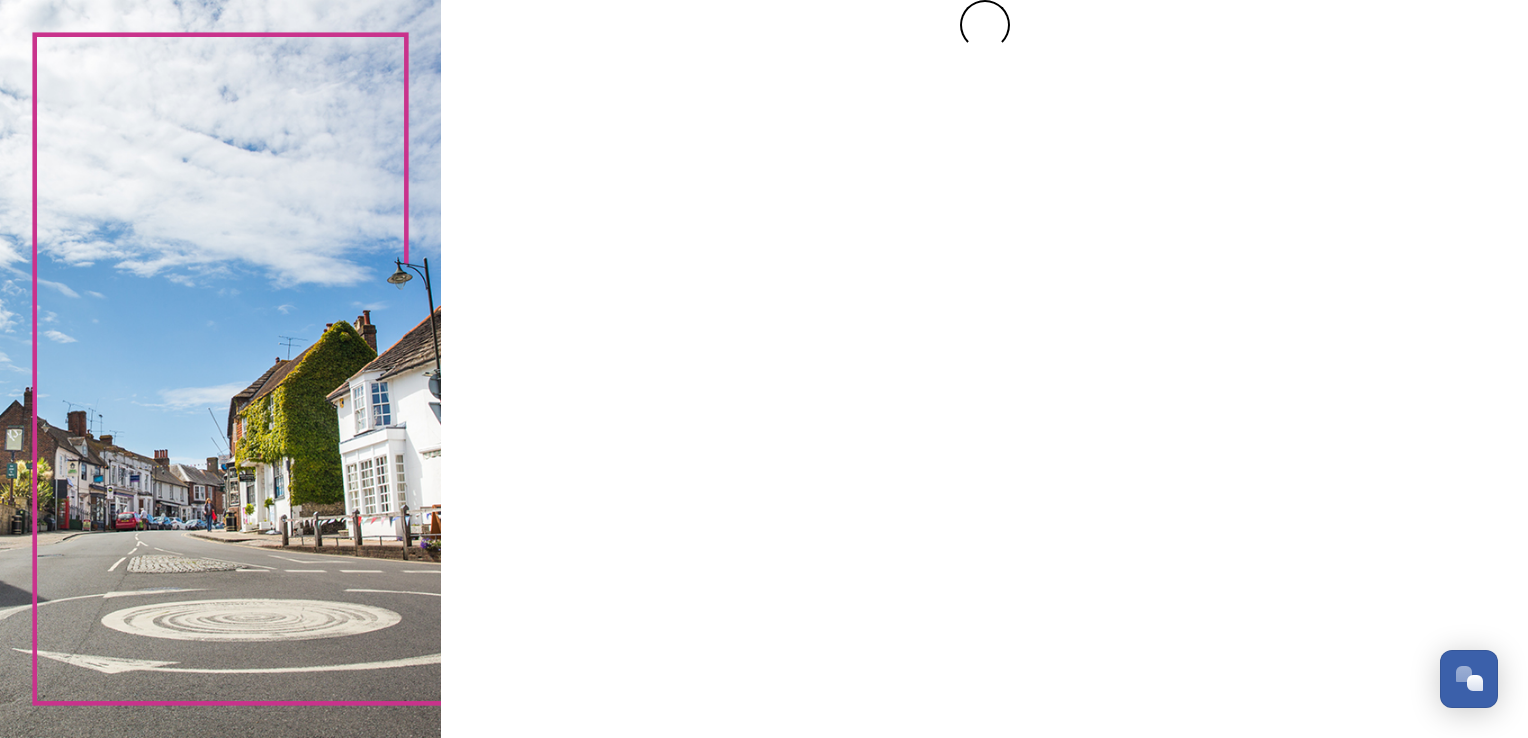 scroll, scrollTop: 0, scrollLeft: 0, axis: both 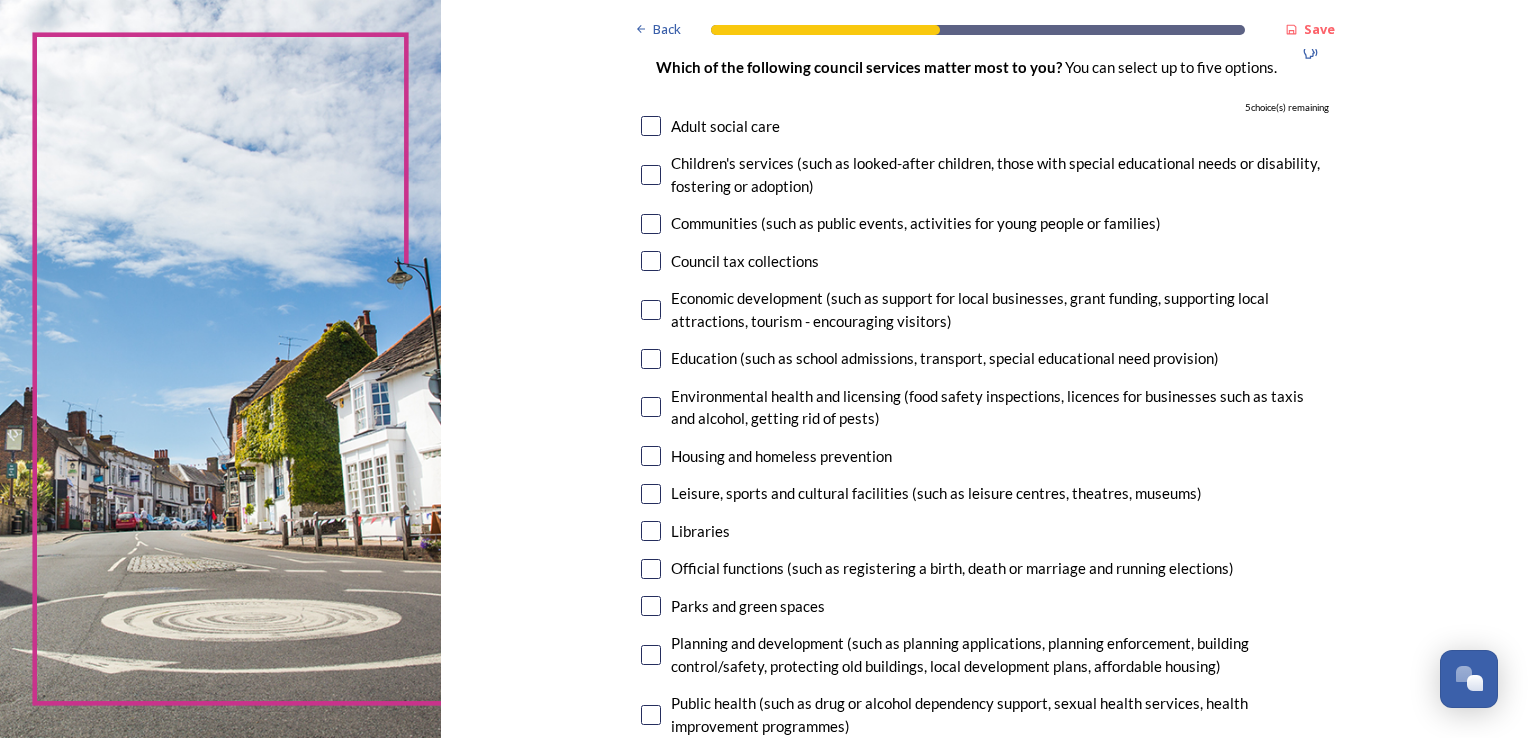 click at bounding box center (651, 224) 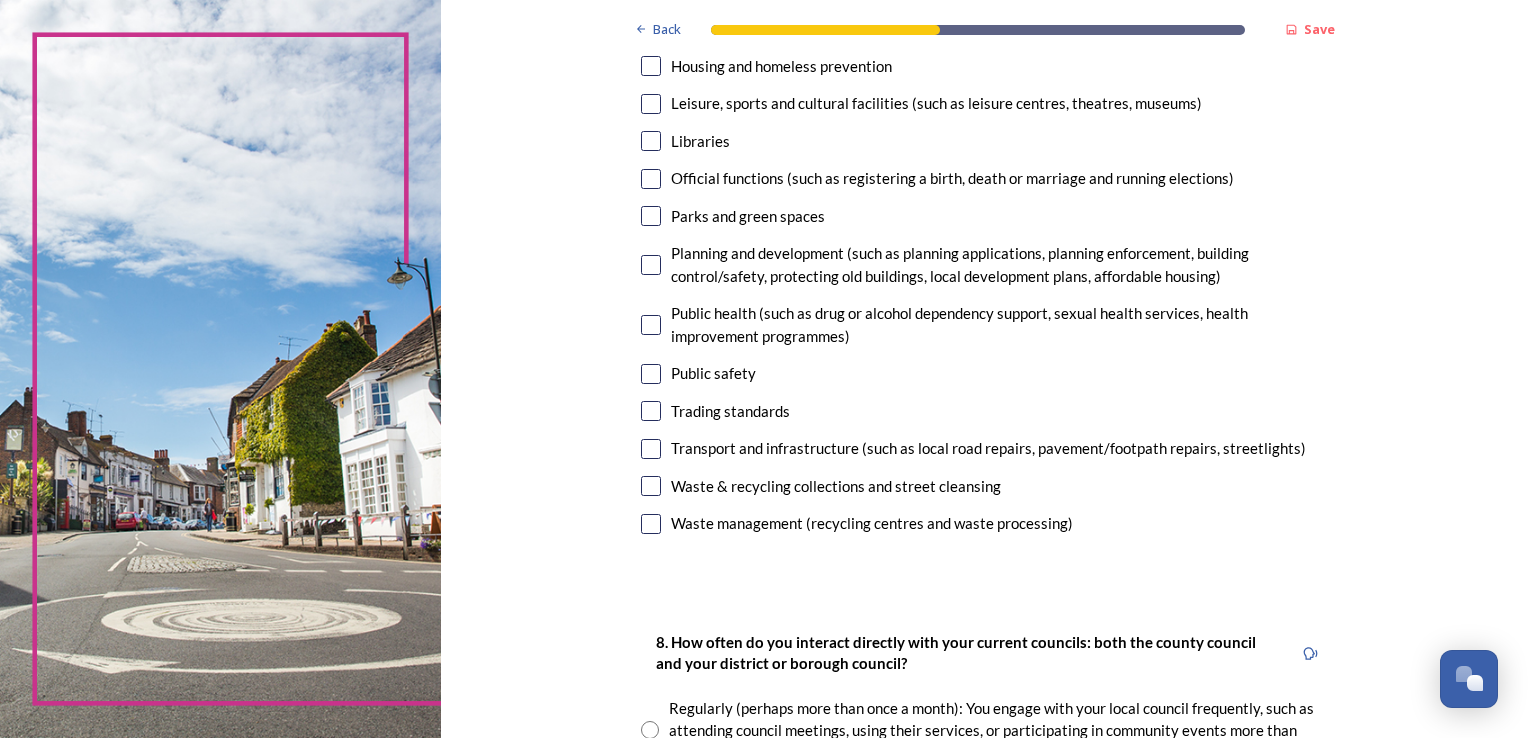 scroll, scrollTop: 564, scrollLeft: 0, axis: vertical 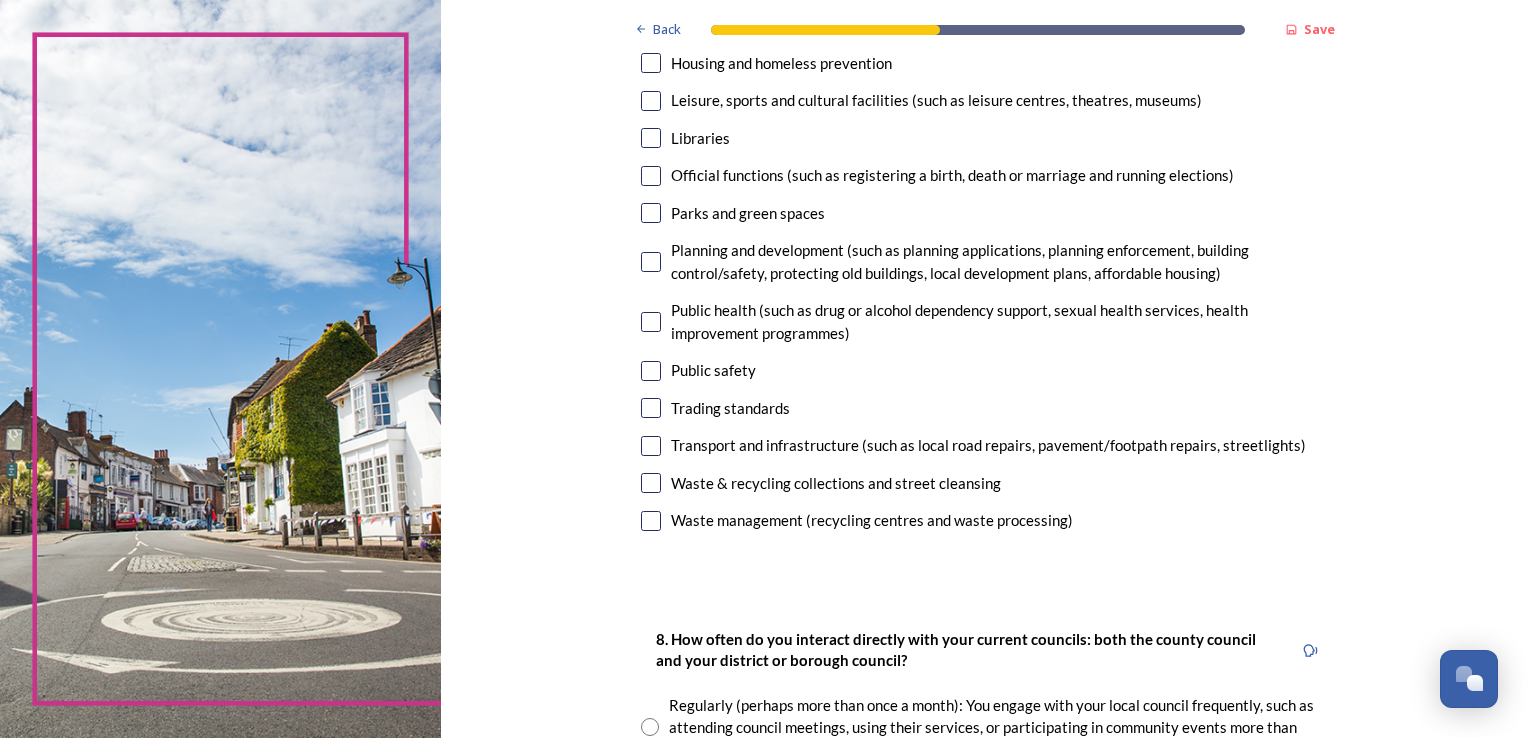 click at bounding box center [651, 138] 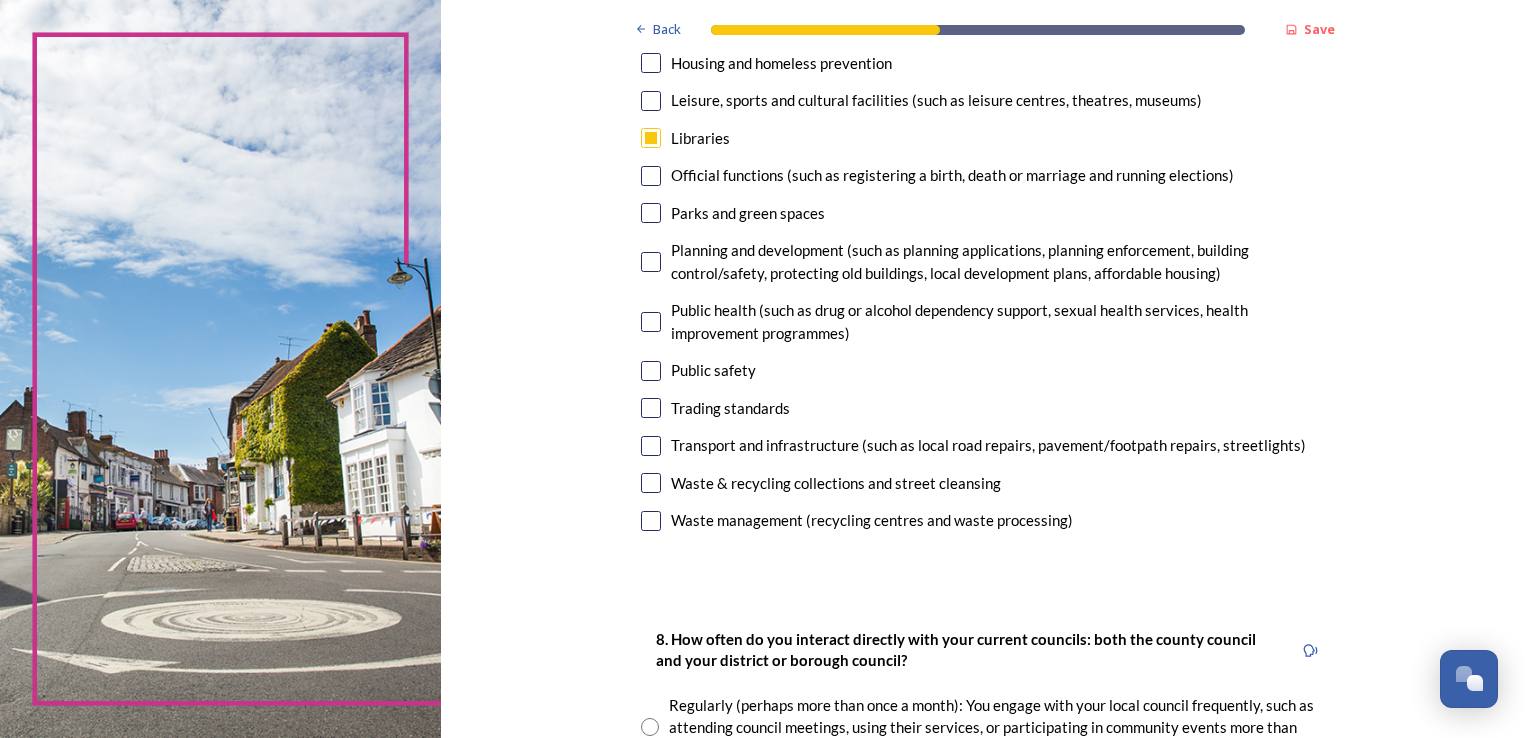 click at bounding box center (651, 213) 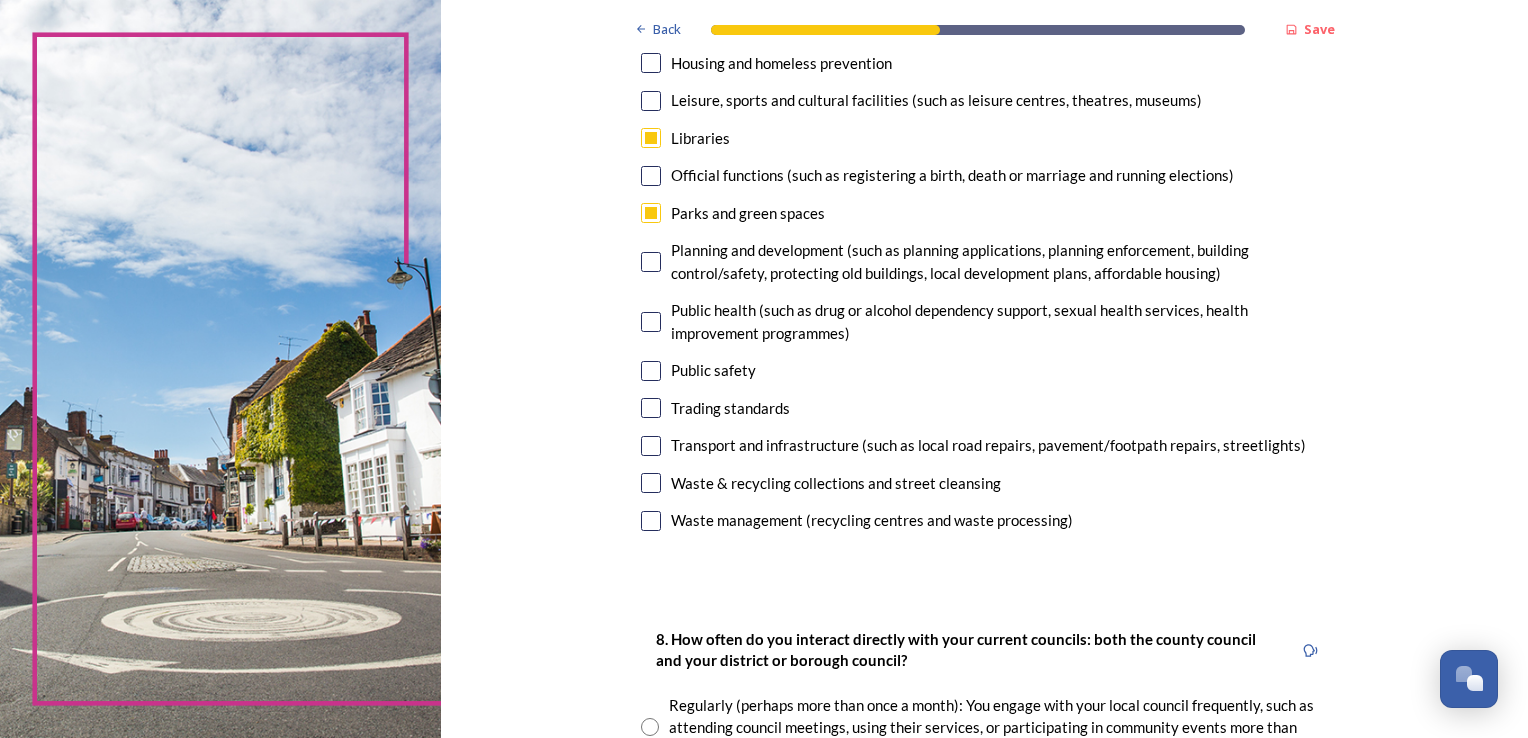 click at bounding box center (651, 483) 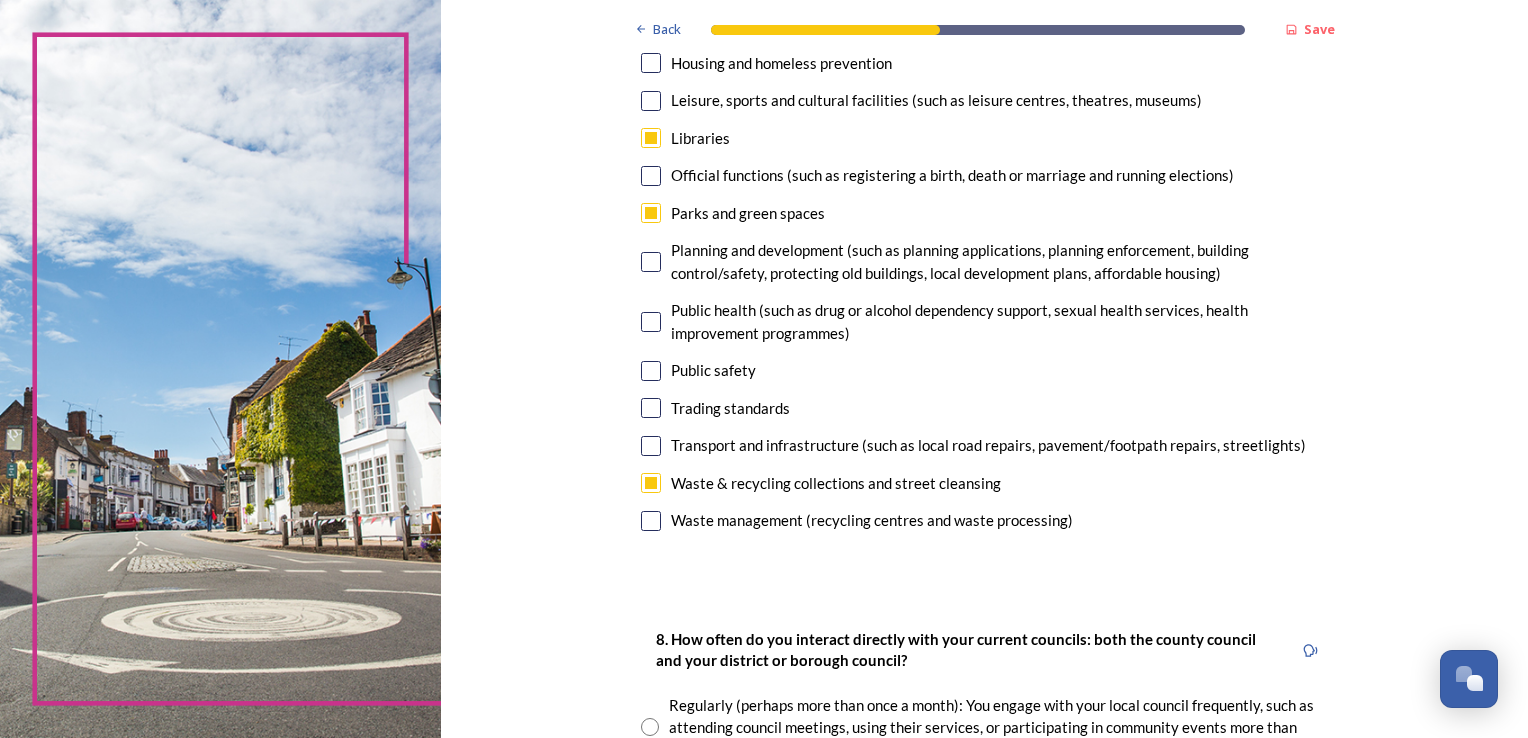 click at bounding box center (651, 521) 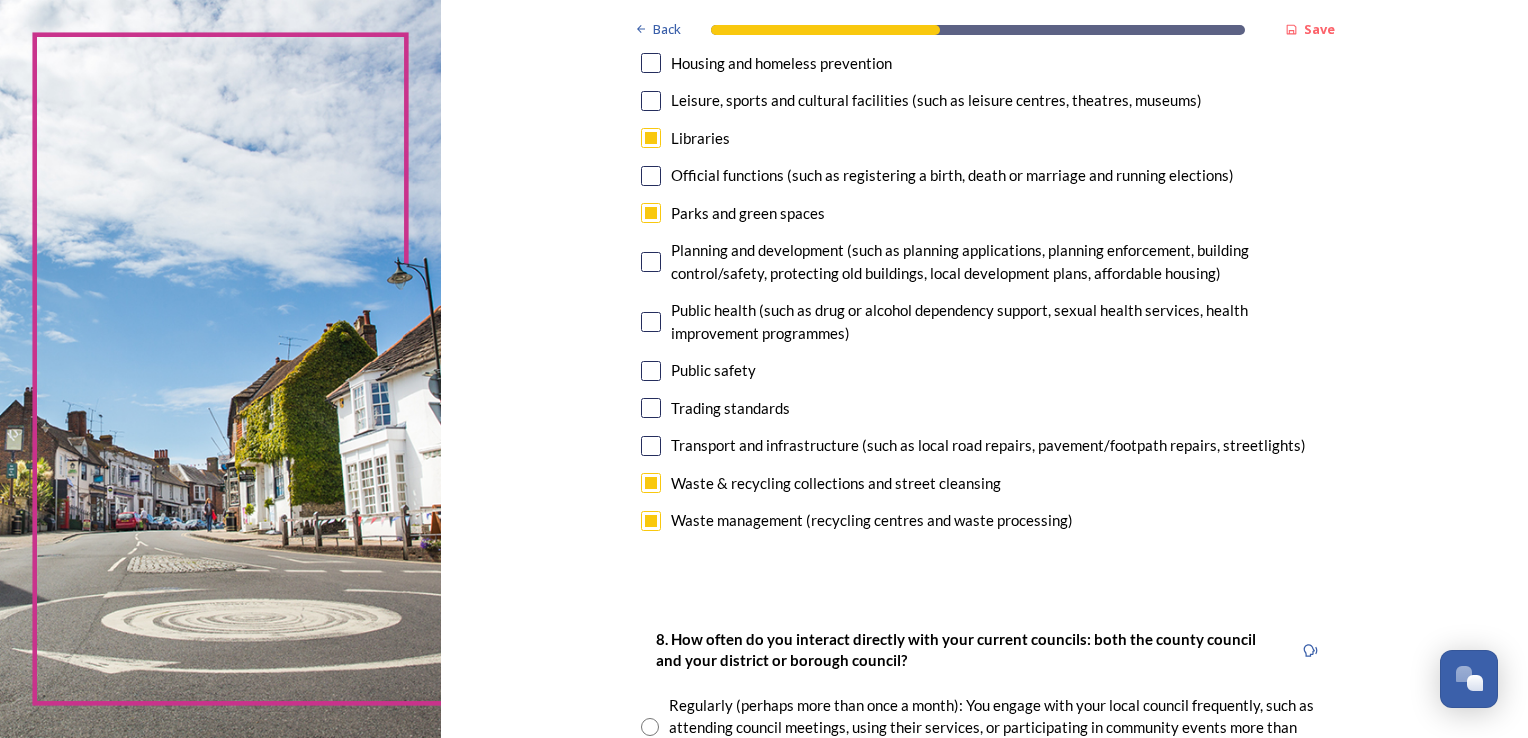 click at bounding box center [651, 446] 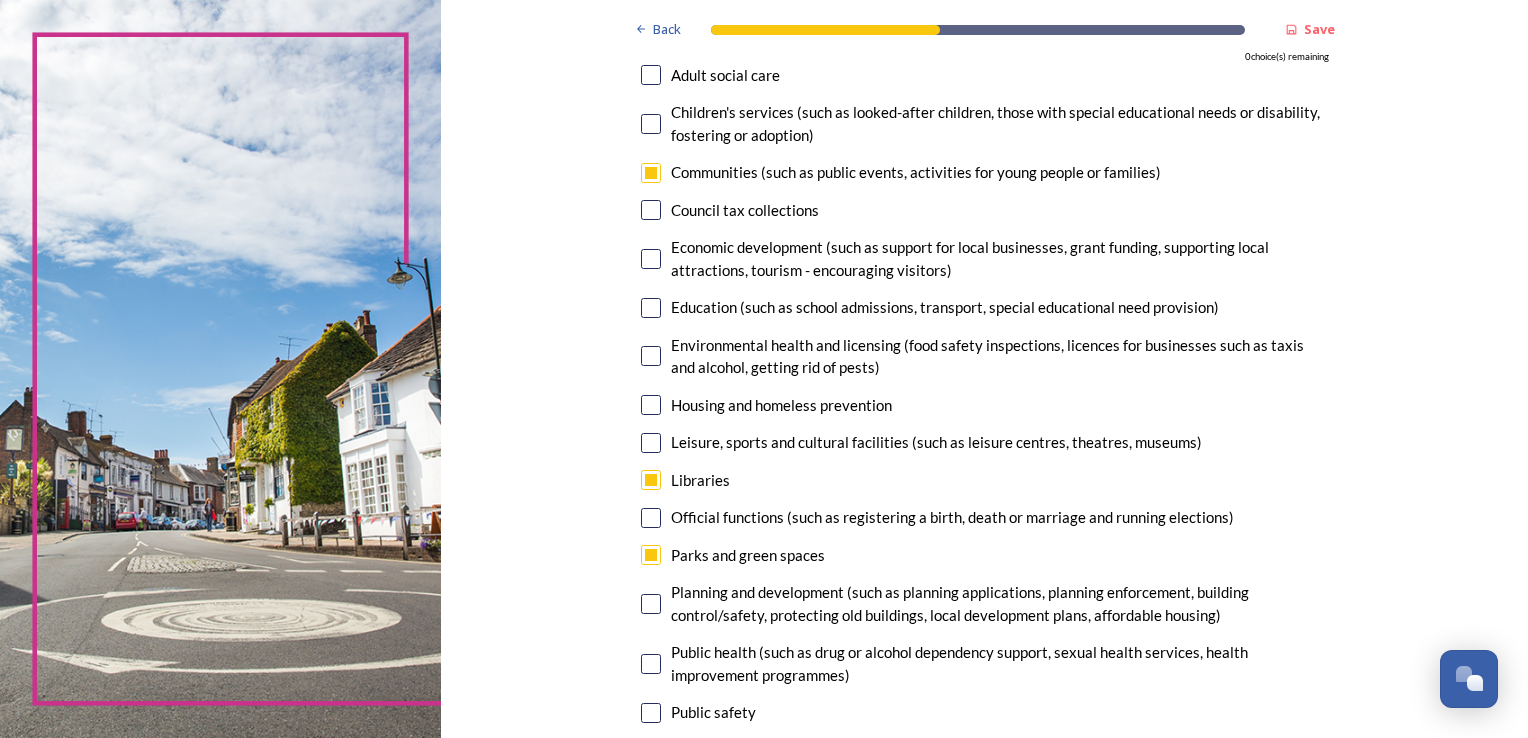 scroll, scrollTop: 192, scrollLeft: 0, axis: vertical 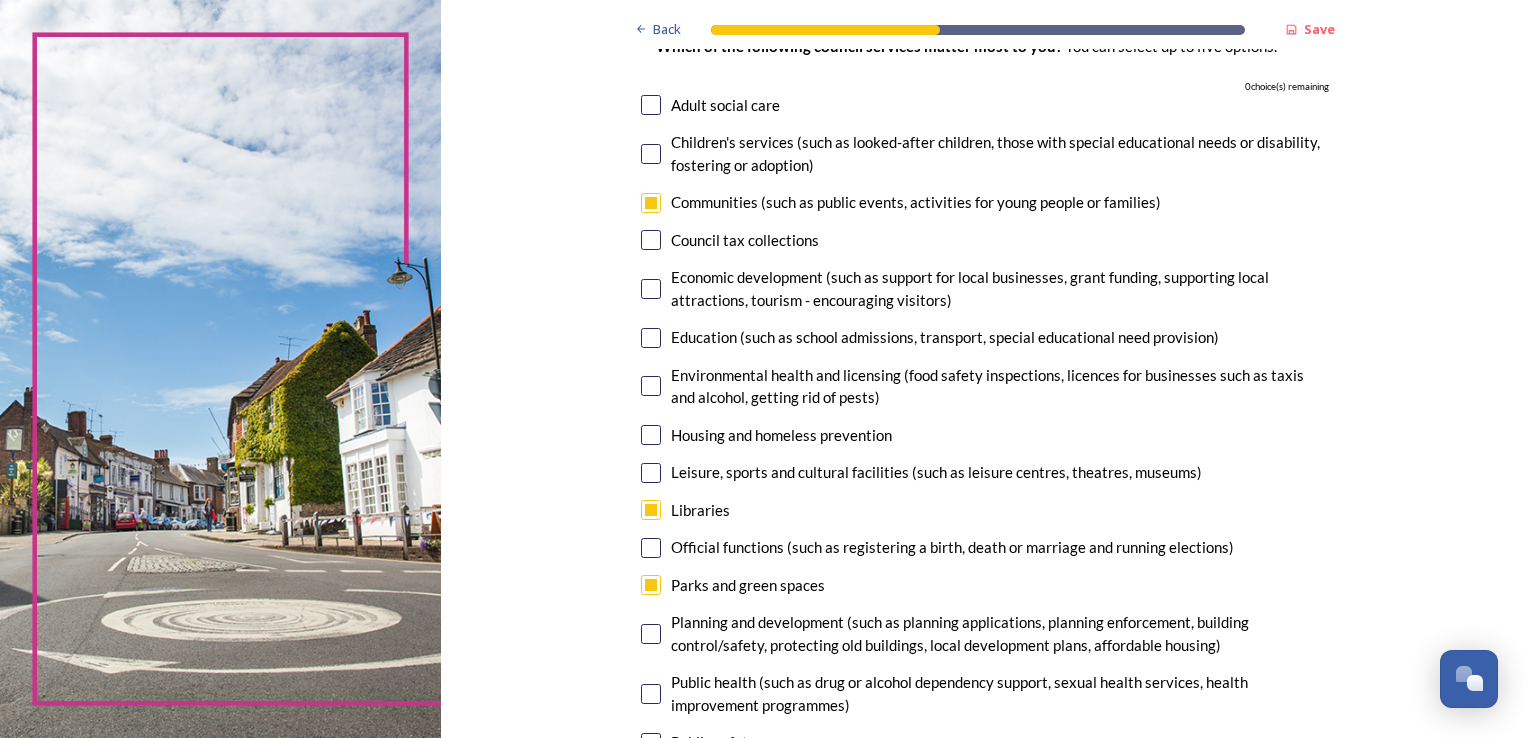 click at bounding box center [651, 203] 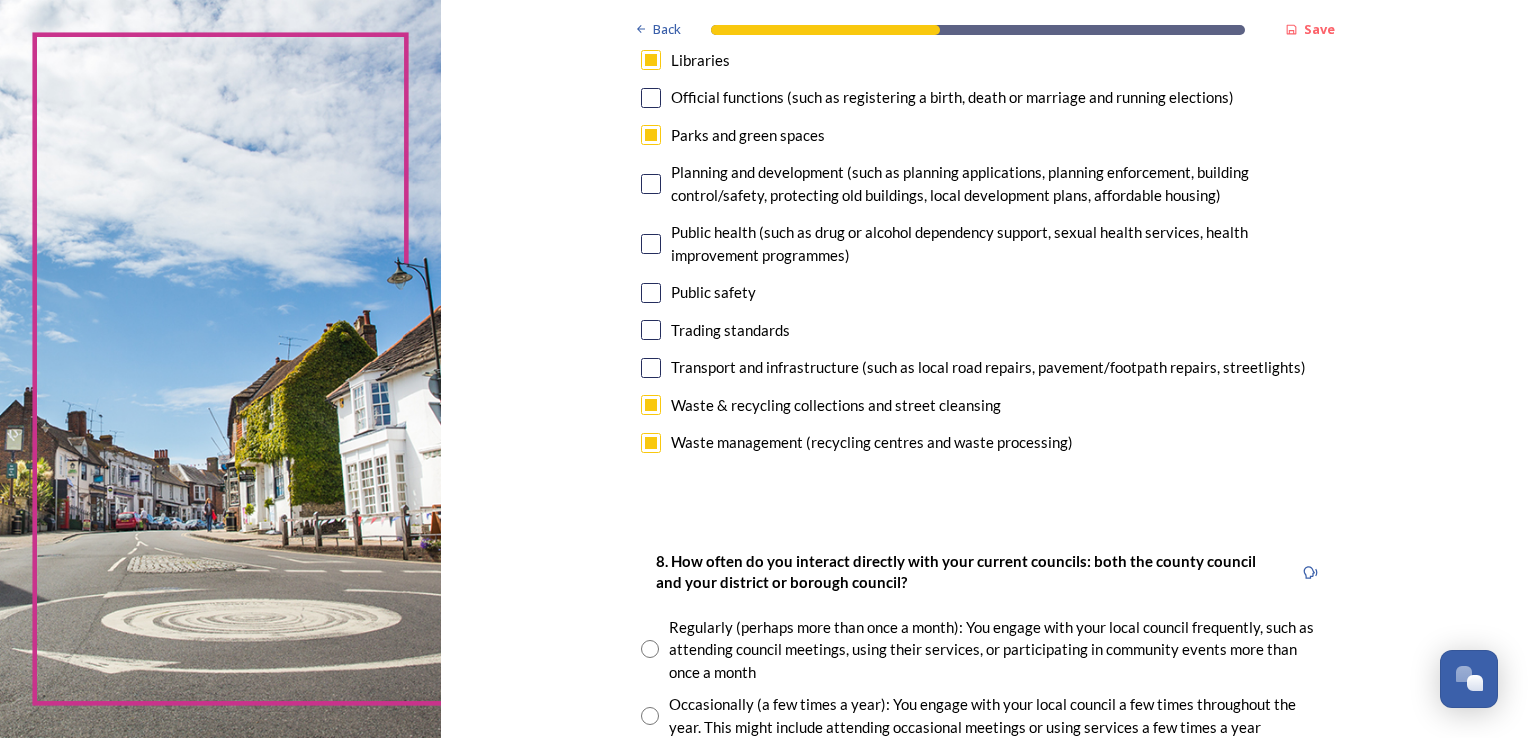 scroll, scrollTop: 607, scrollLeft: 0, axis: vertical 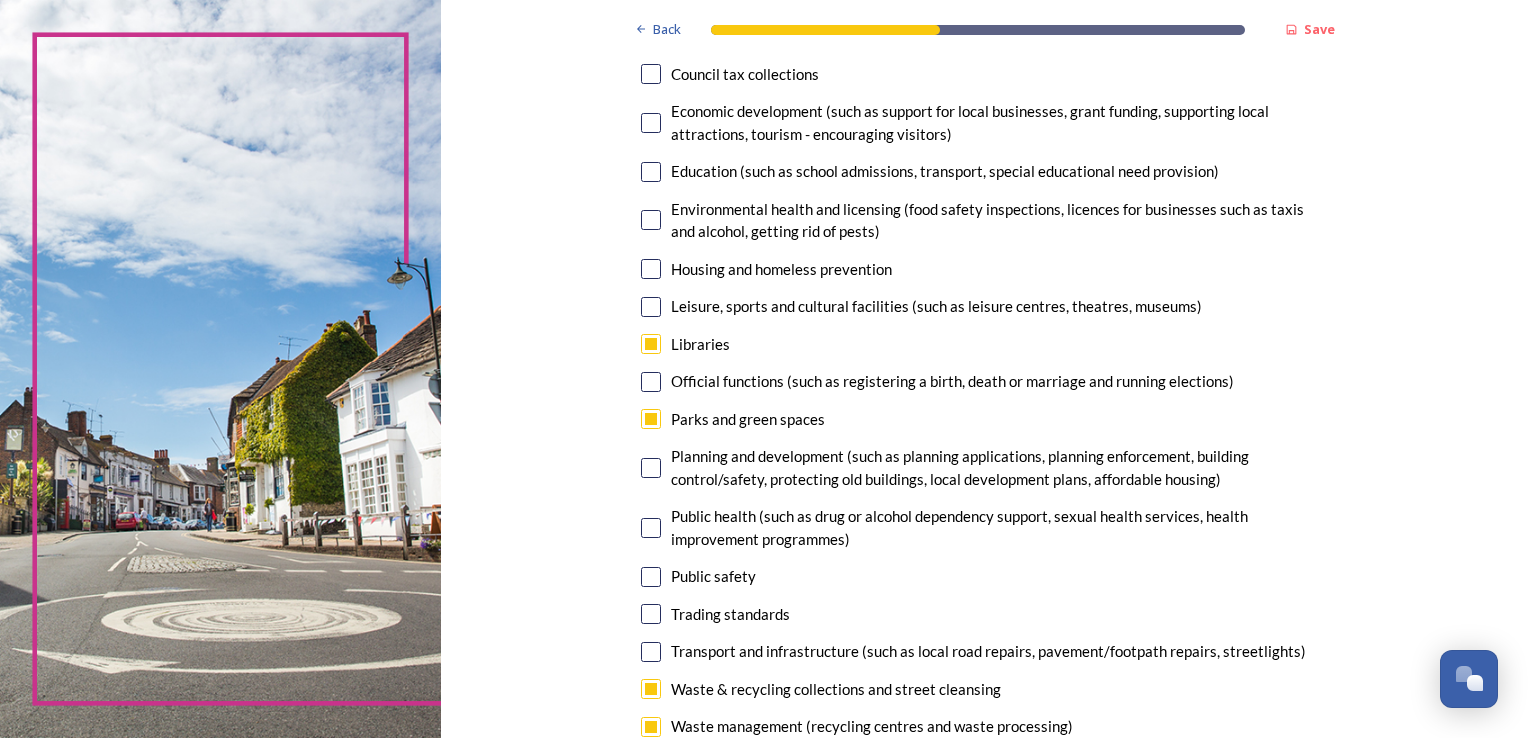 click at bounding box center [651, 652] 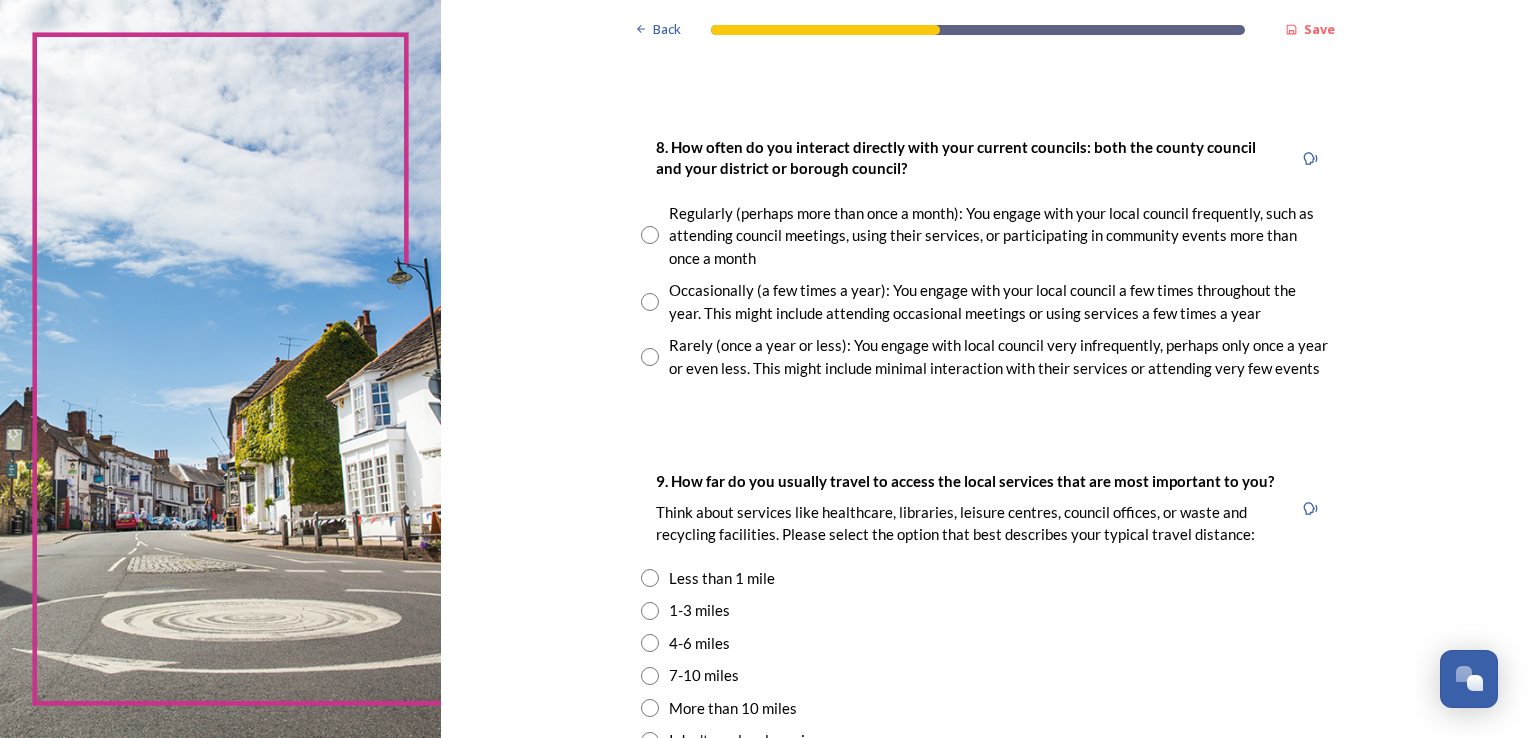 scroll, scrollTop: 1062, scrollLeft: 0, axis: vertical 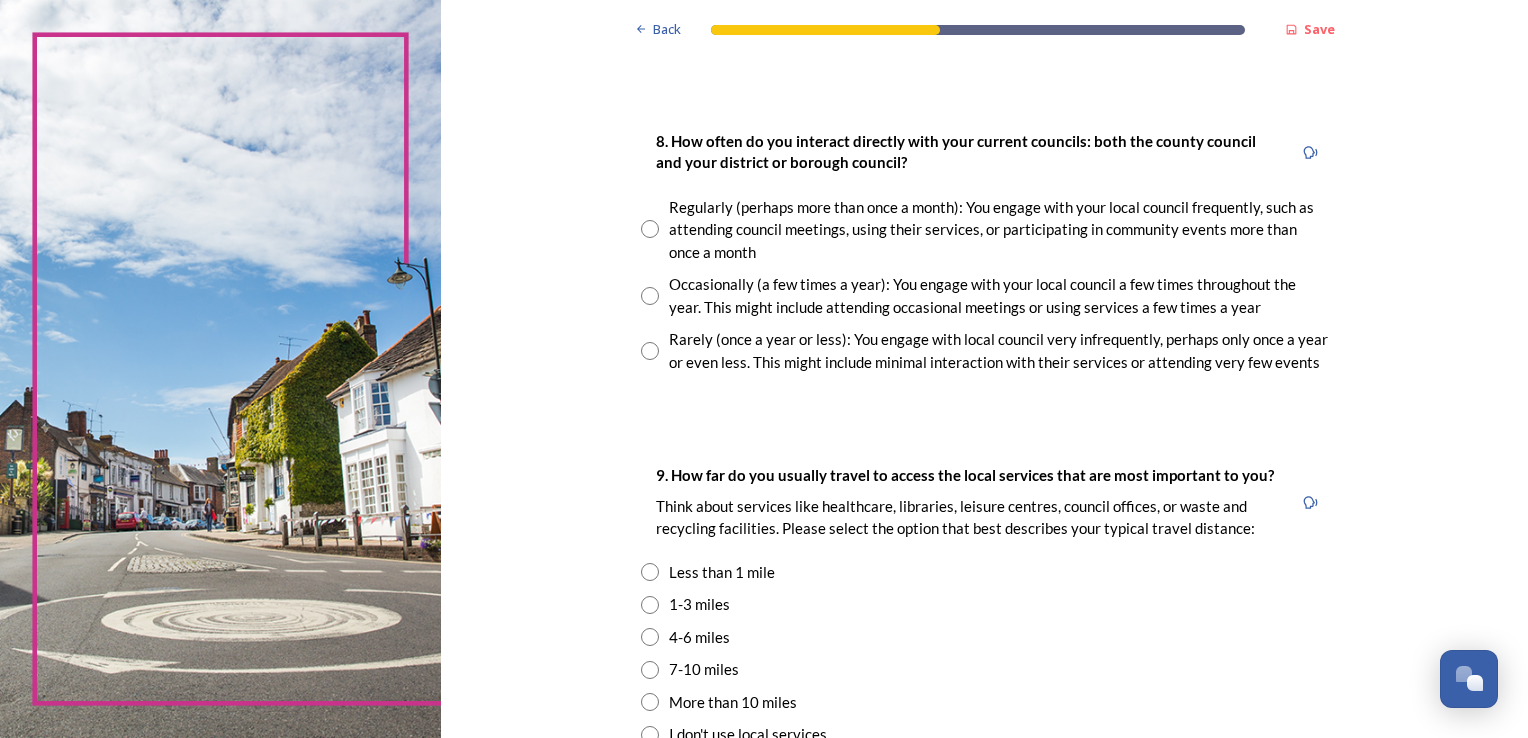 click at bounding box center [650, 229] 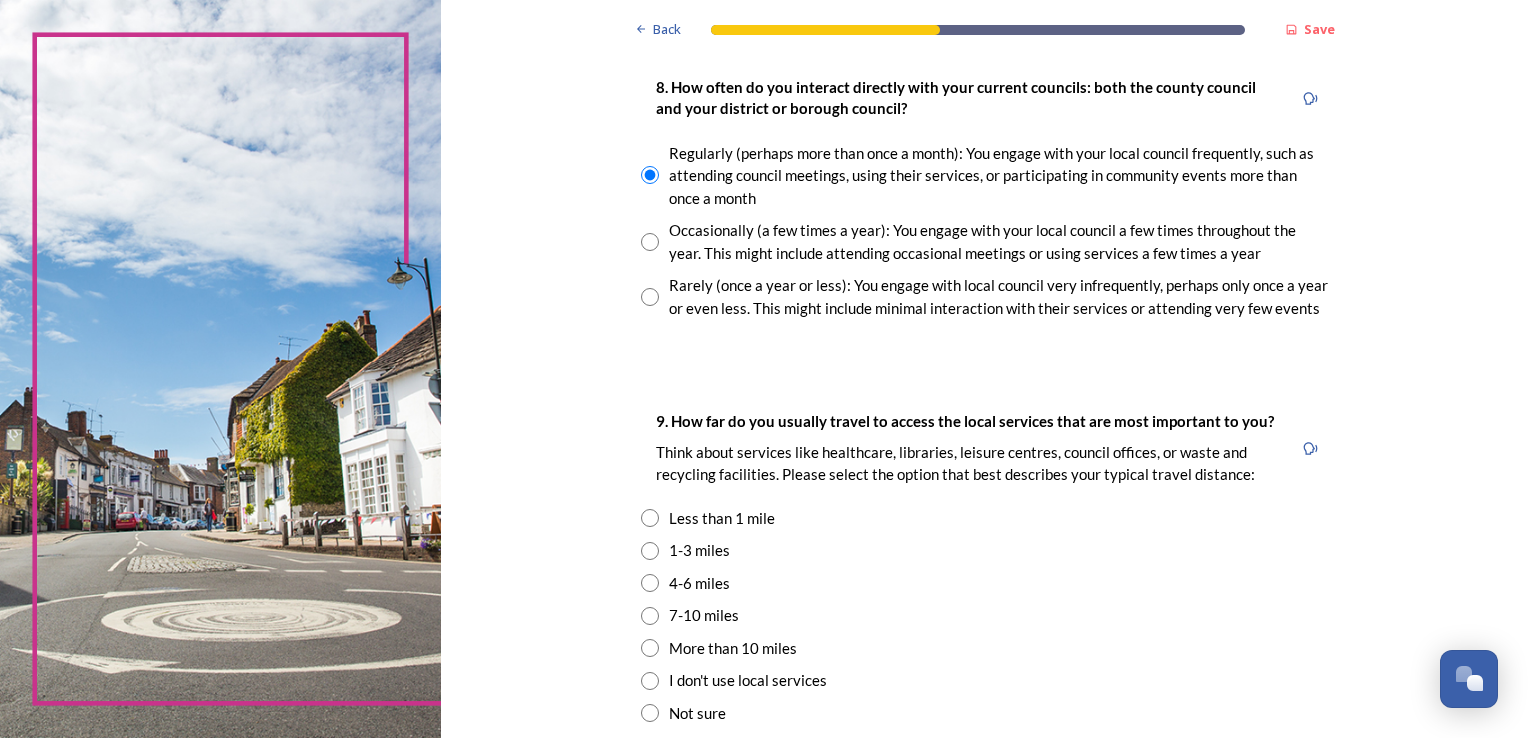 scroll, scrollTop: 1142, scrollLeft: 0, axis: vertical 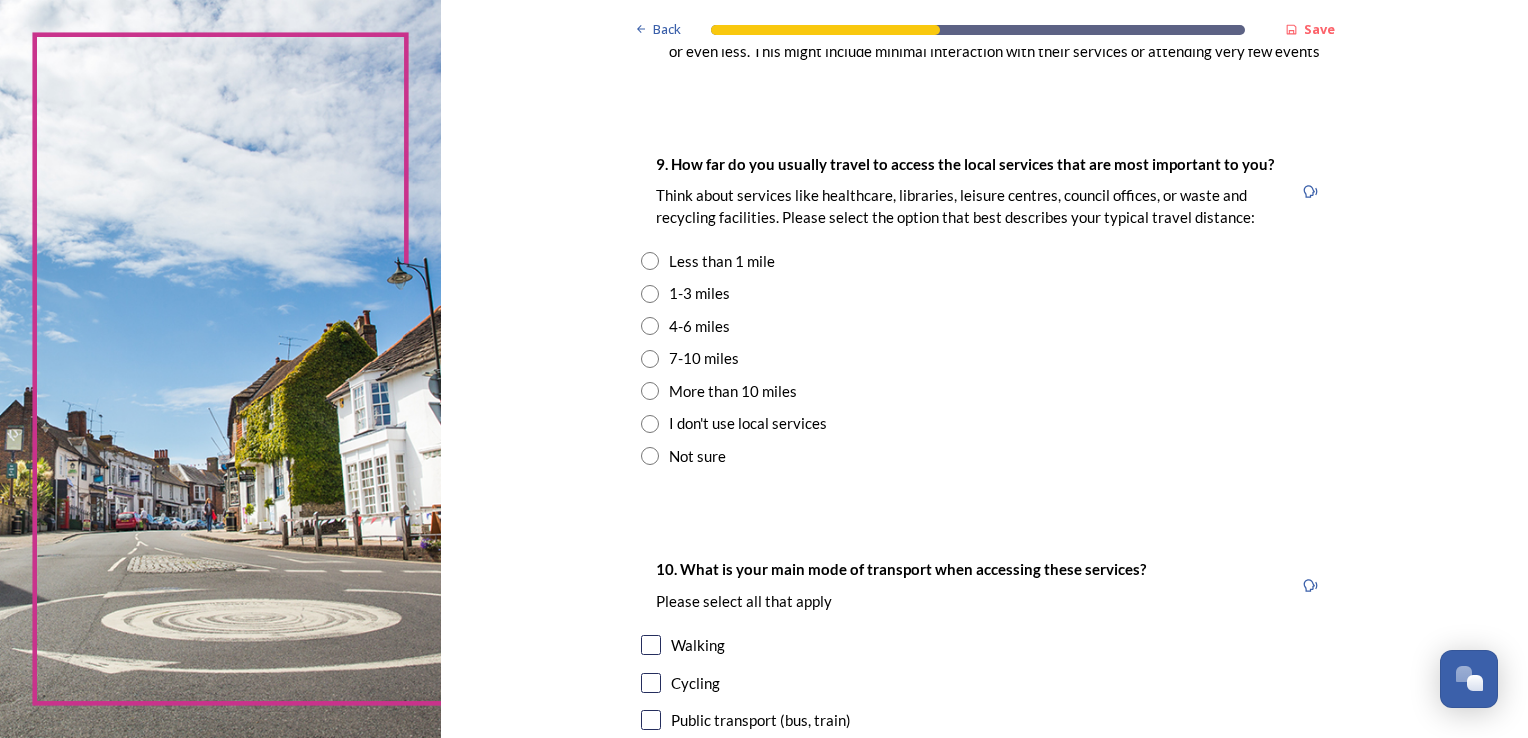 click at bounding box center (650, 261) 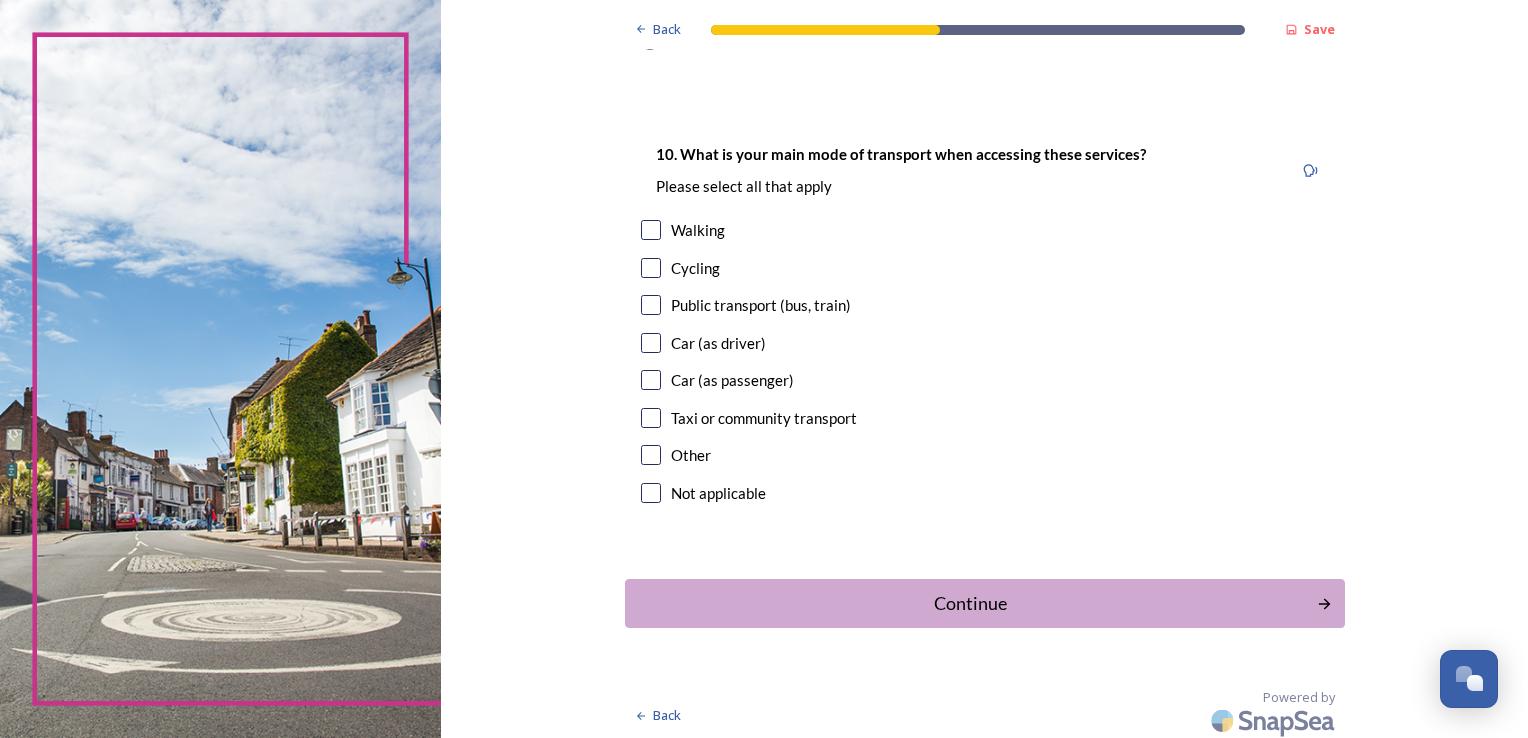 scroll, scrollTop: 1793, scrollLeft: 0, axis: vertical 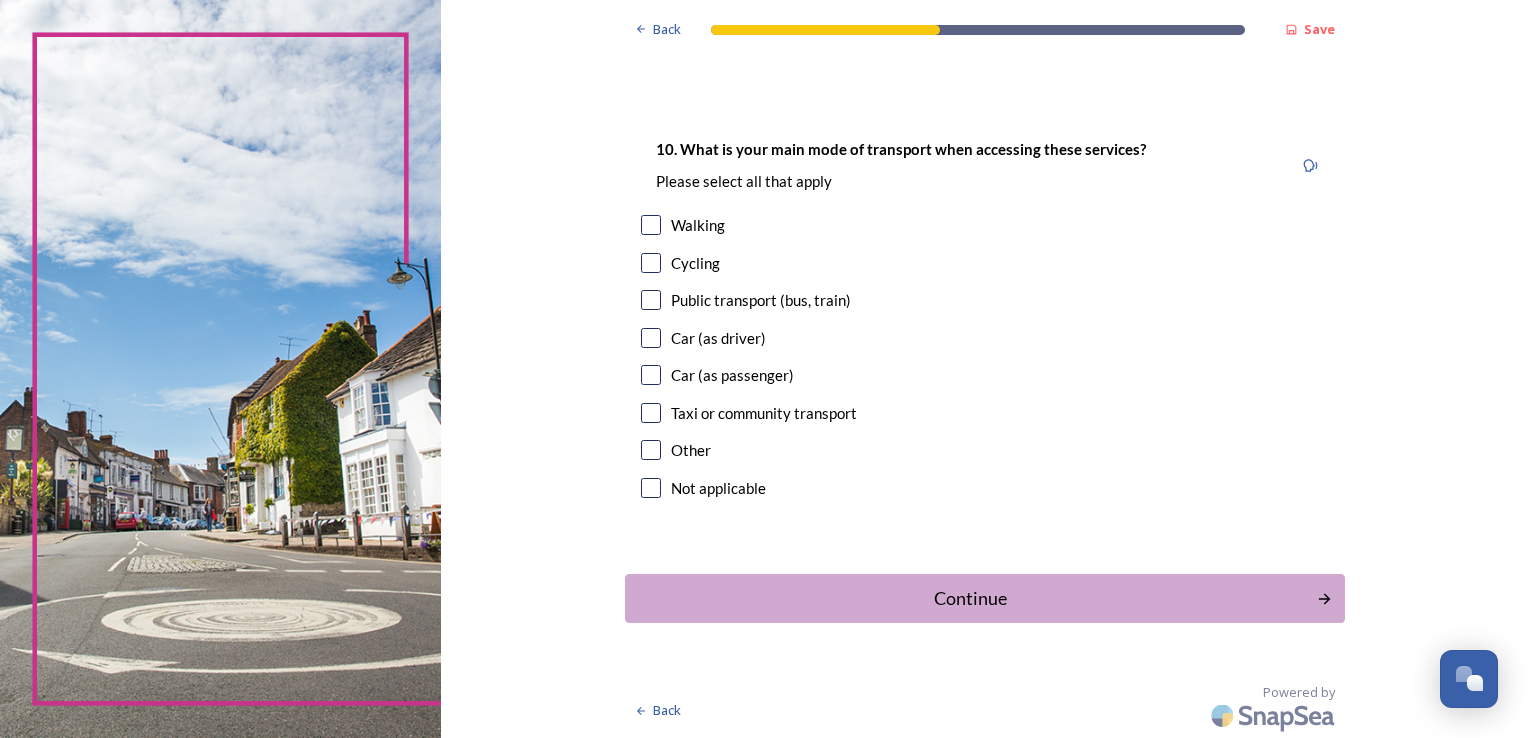 click at bounding box center [651, 338] 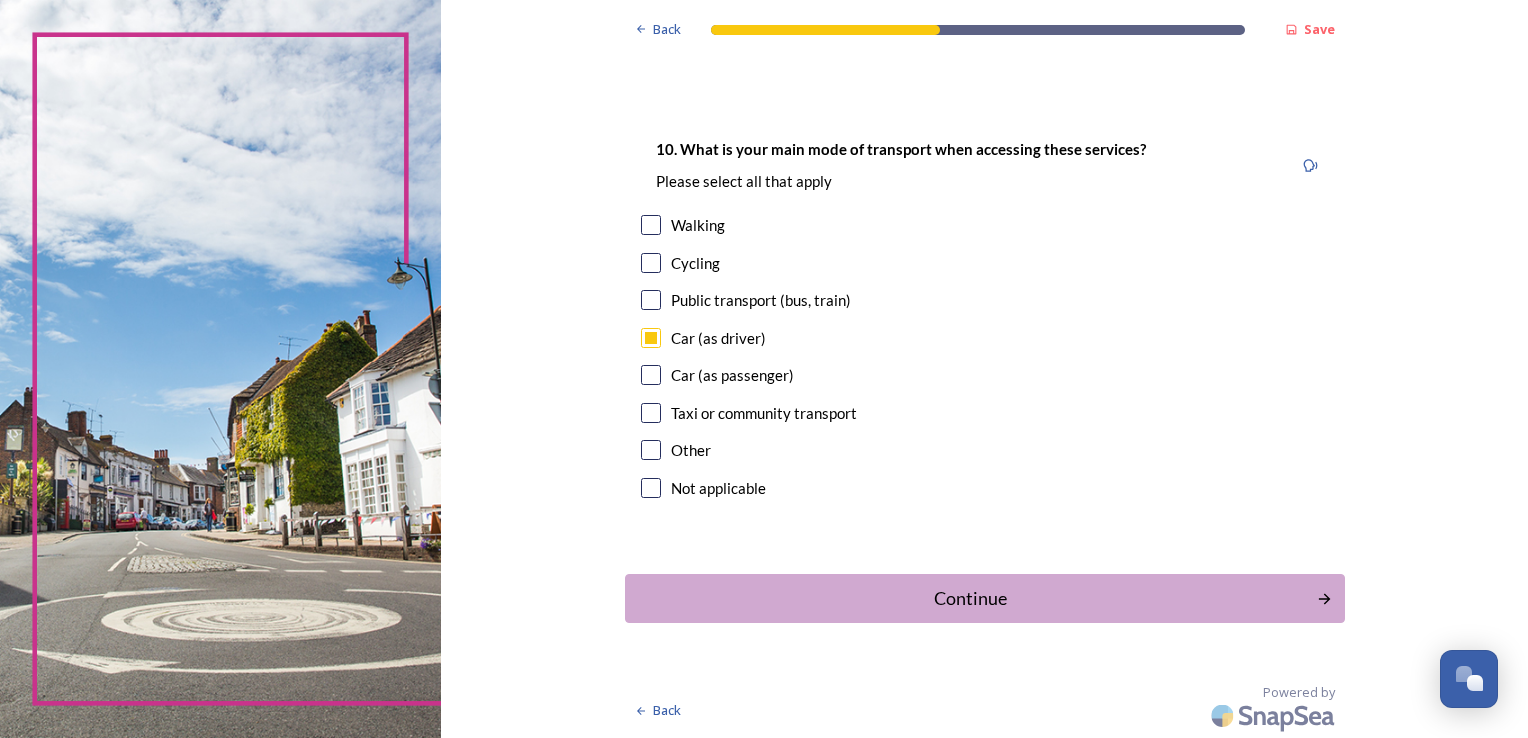 click at bounding box center (651, 375) 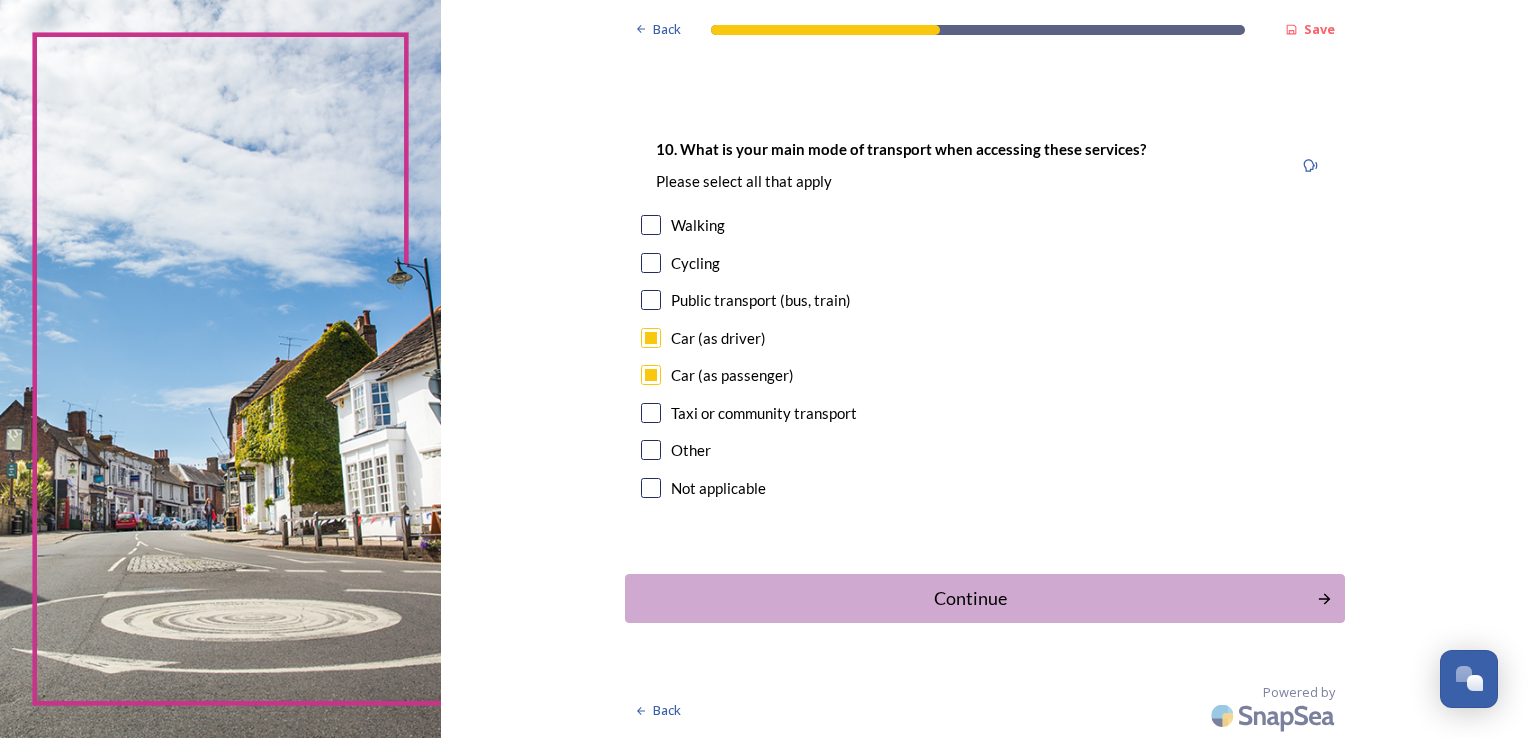 click at bounding box center (651, 300) 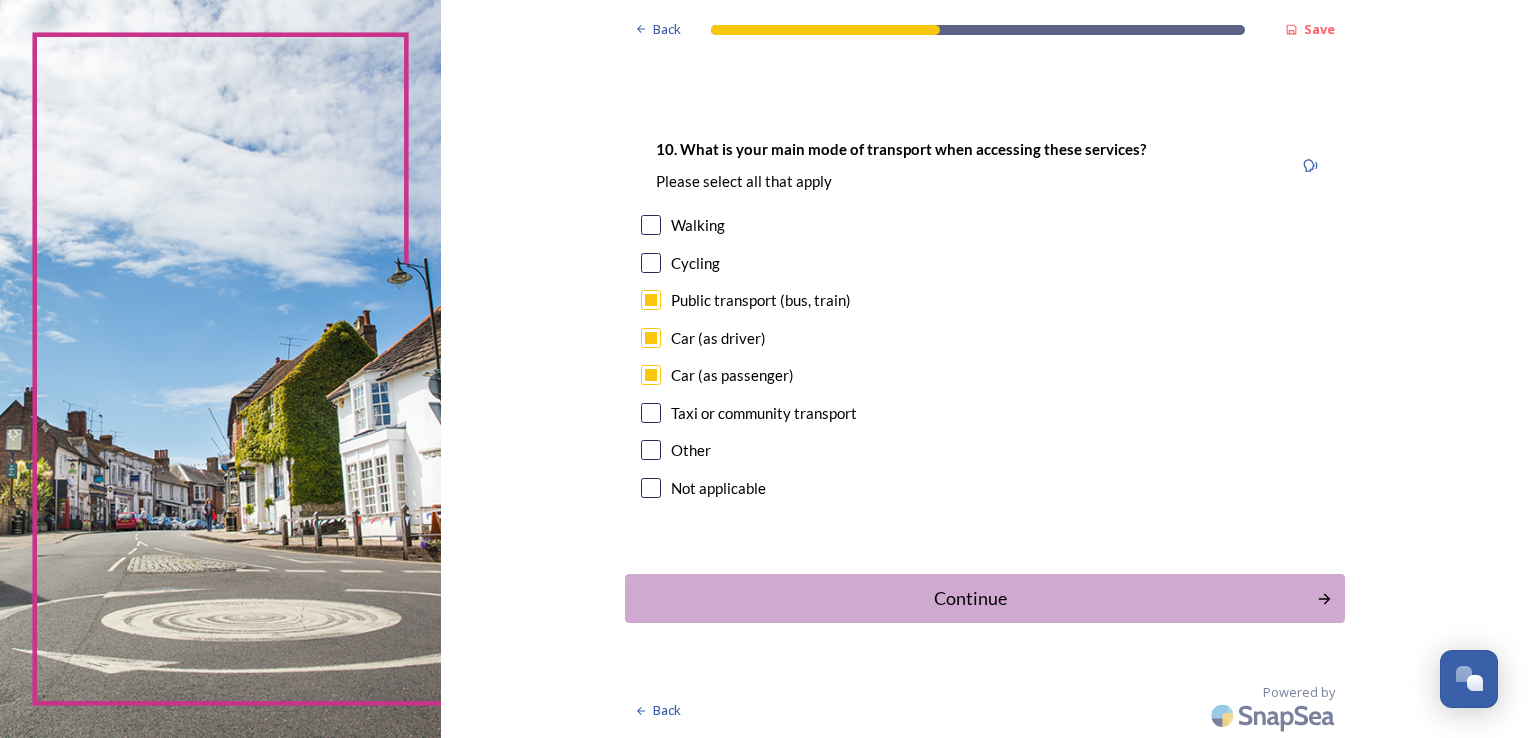 click at bounding box center (651, 225) 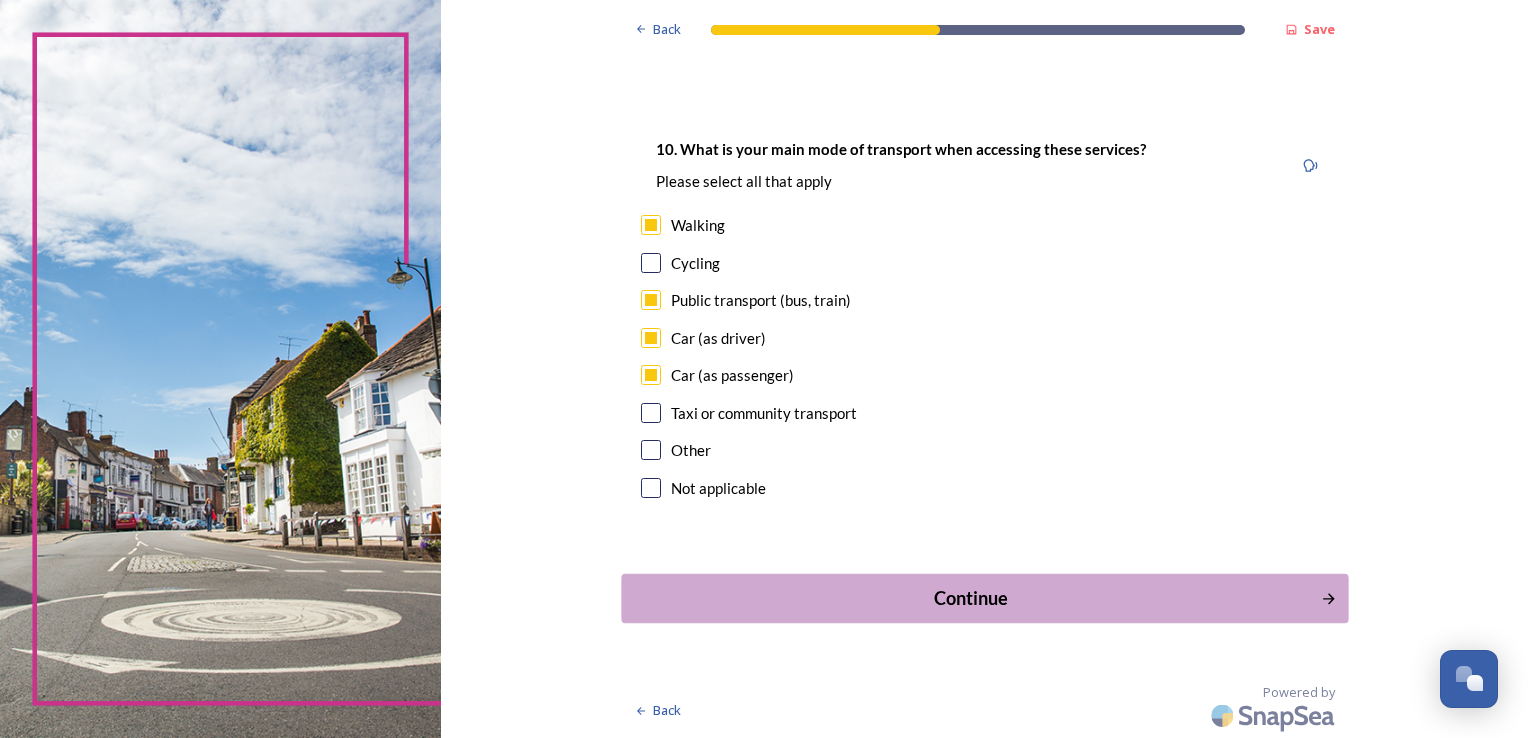 click on "Continue" at bounding box center (970, 598) 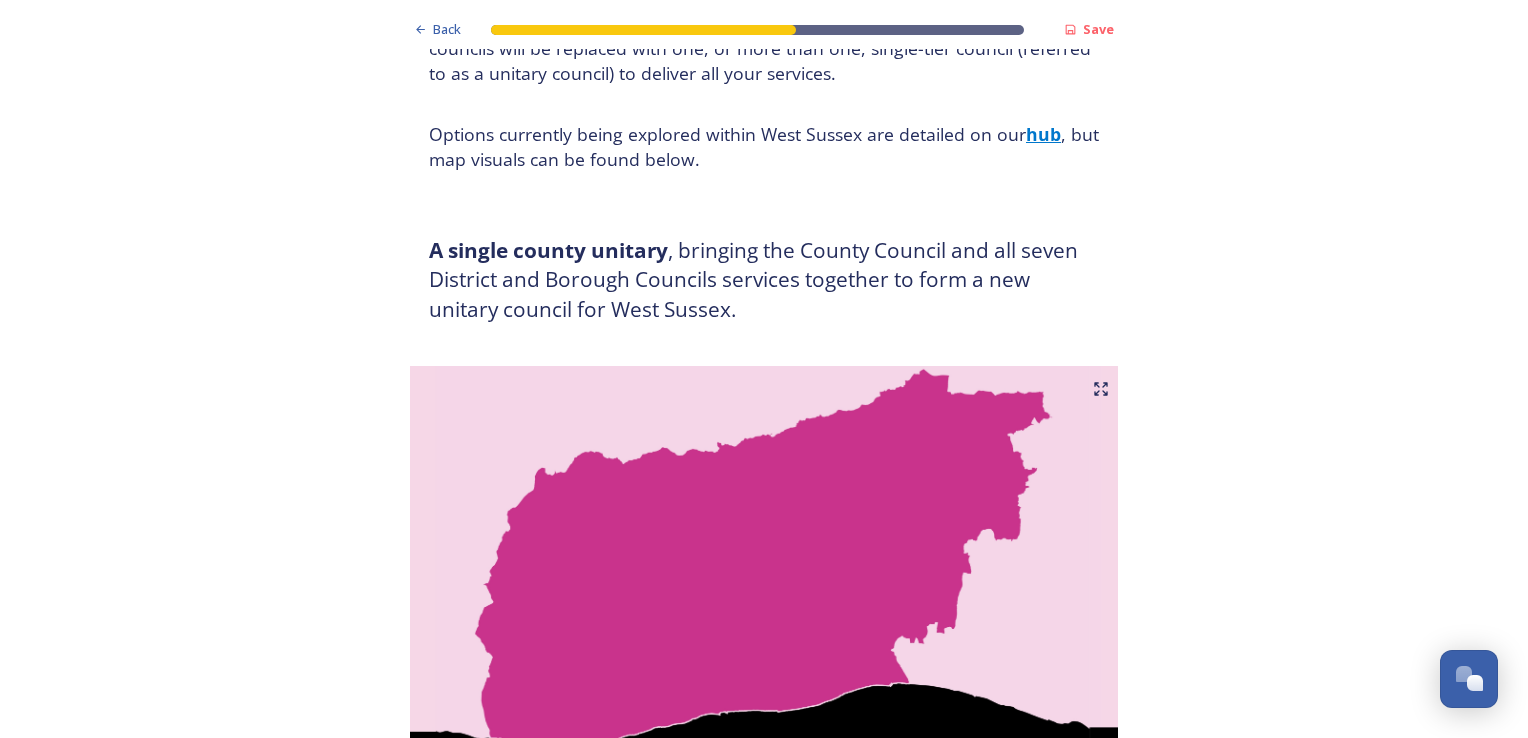 scroll, scrollTop: 232, scrollLeft: 0, axis: vertical 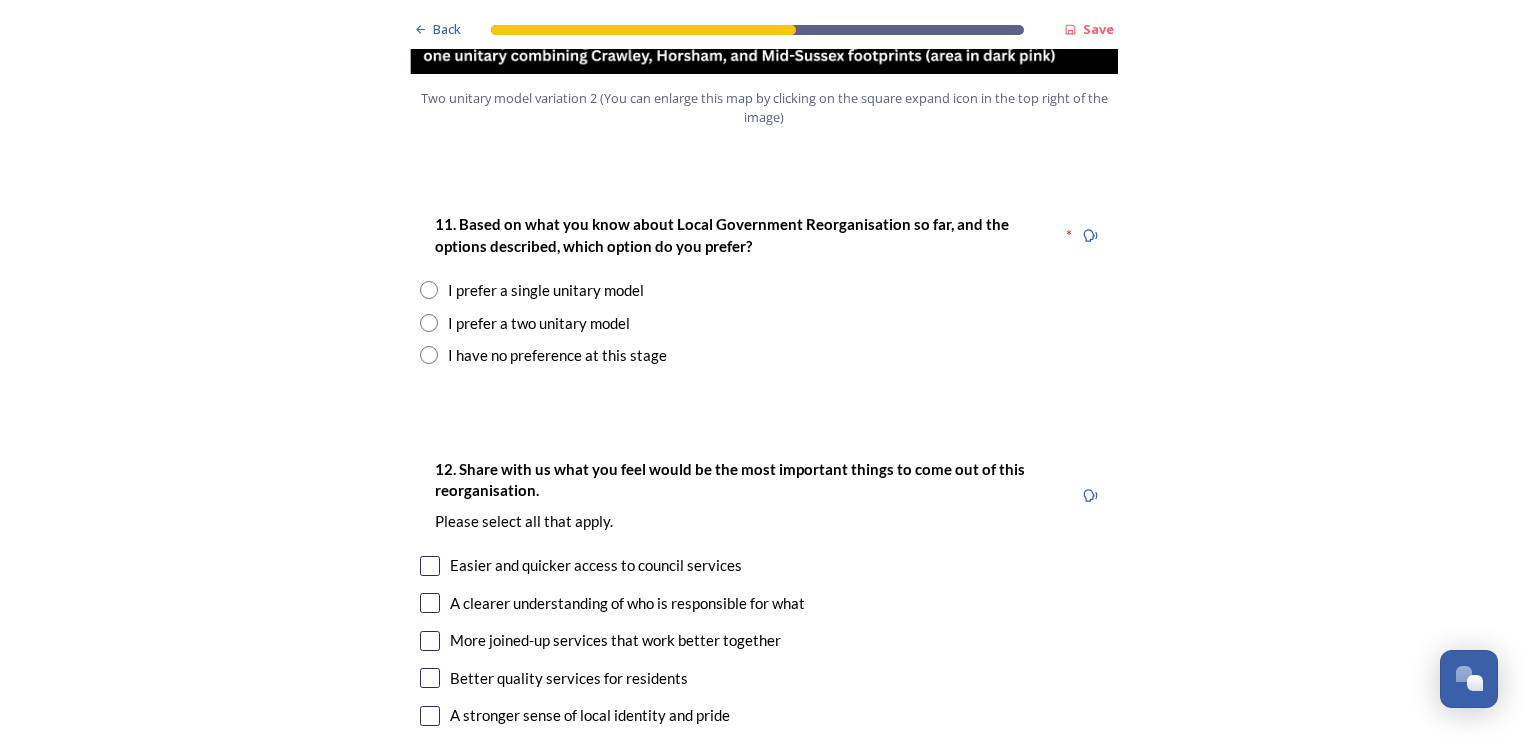 click at bounding box center (429, 323) 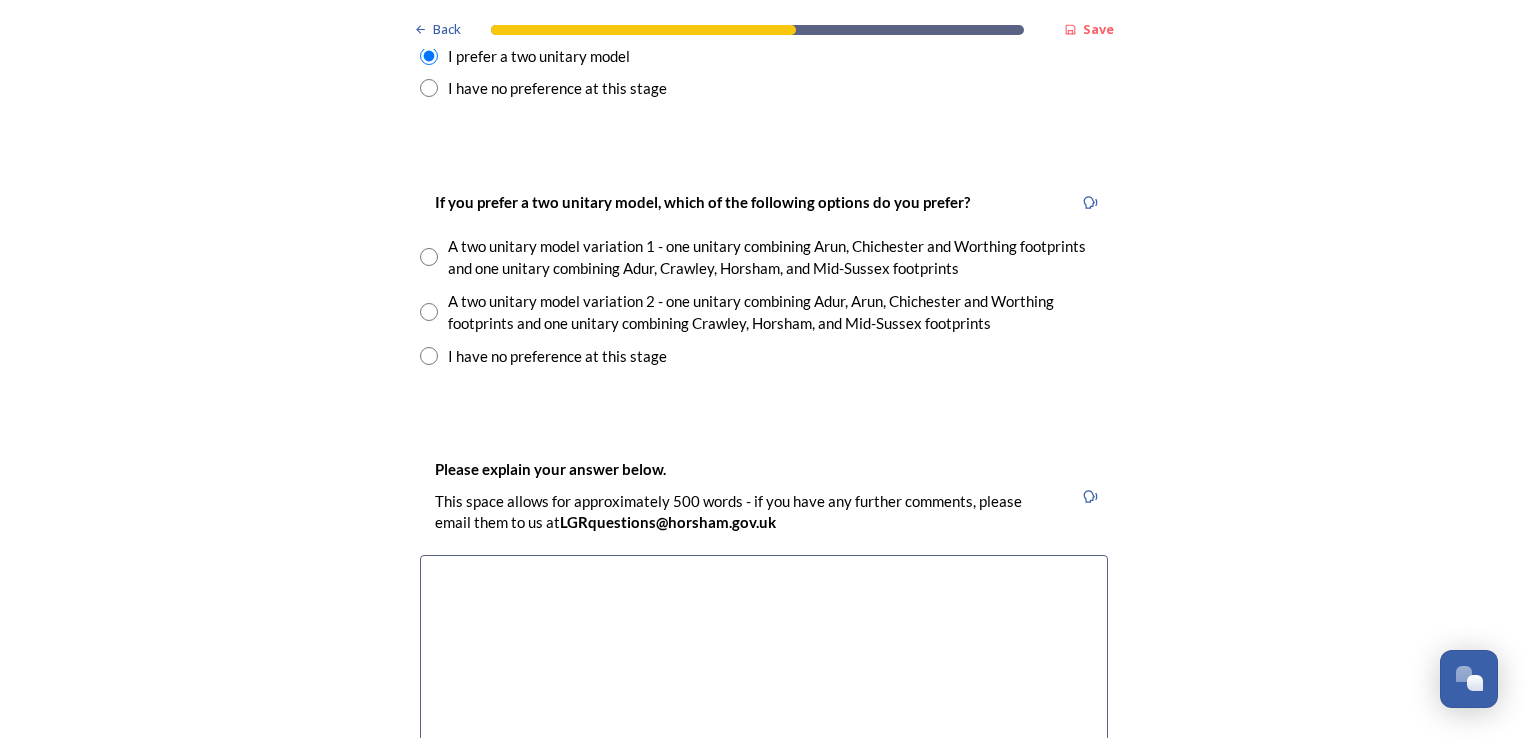 scroll, scrollTop: 2809, scrollLeft: 0, axis: vertical 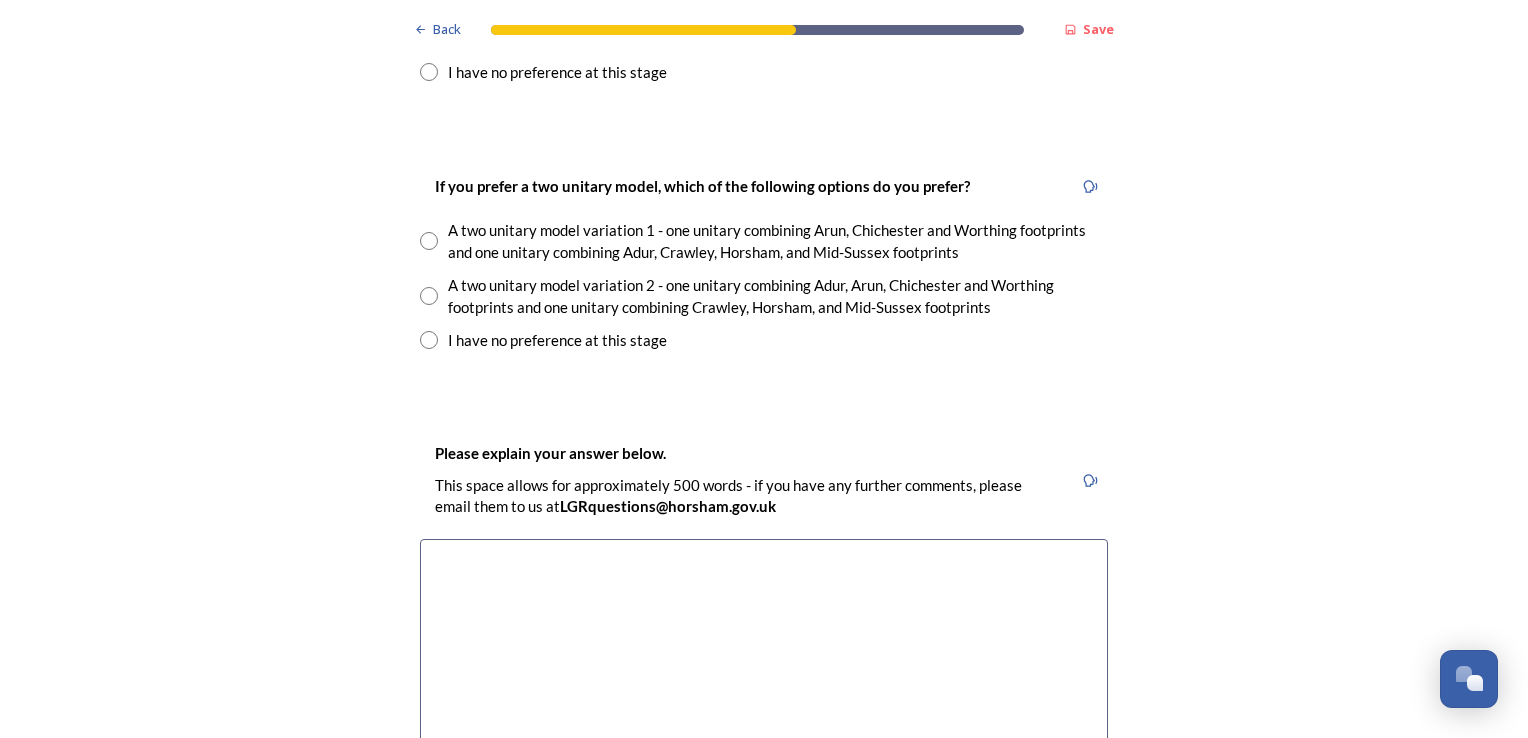 click at bounding box center [429, 241] 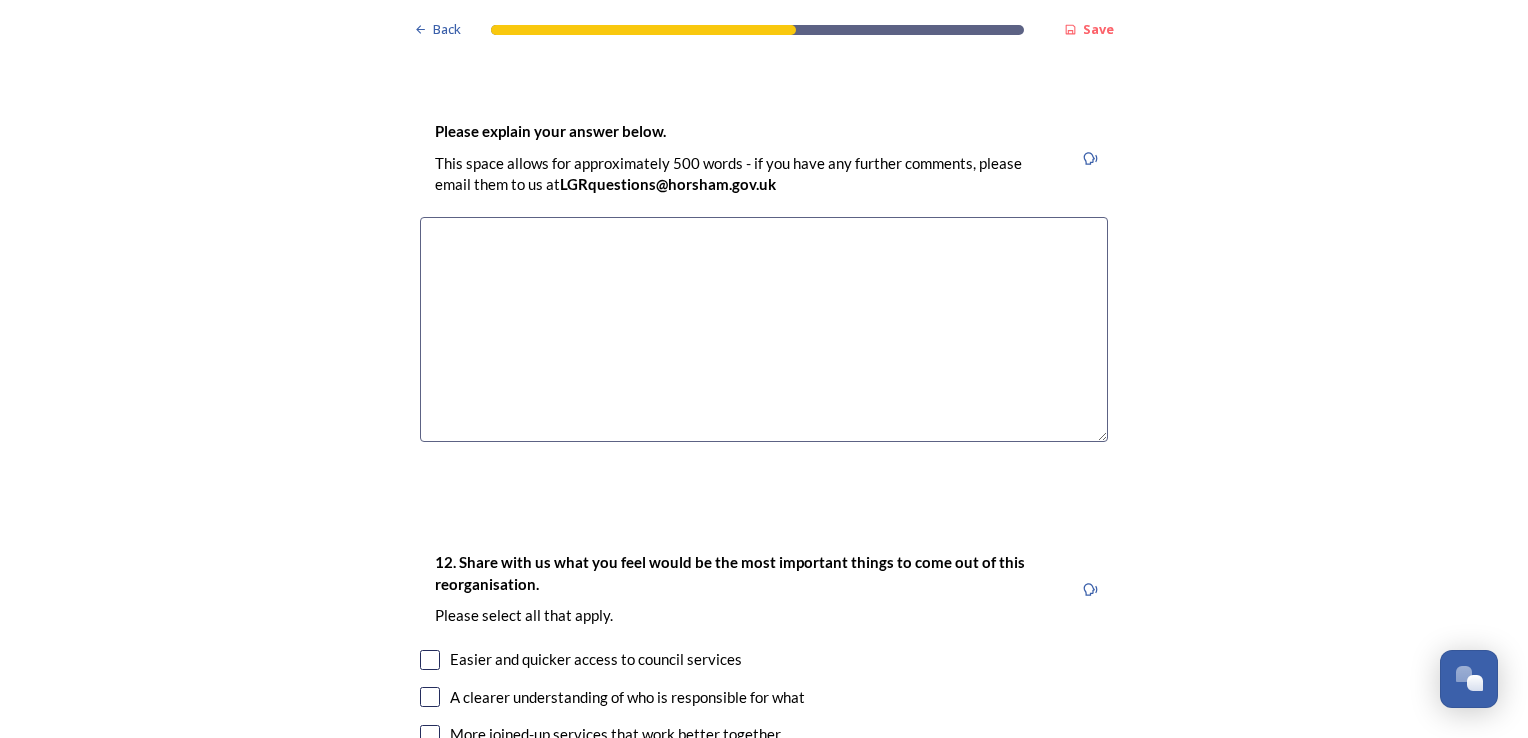 scroll, scrollTop: 3155, scrollLeft: 0, axis: vertical 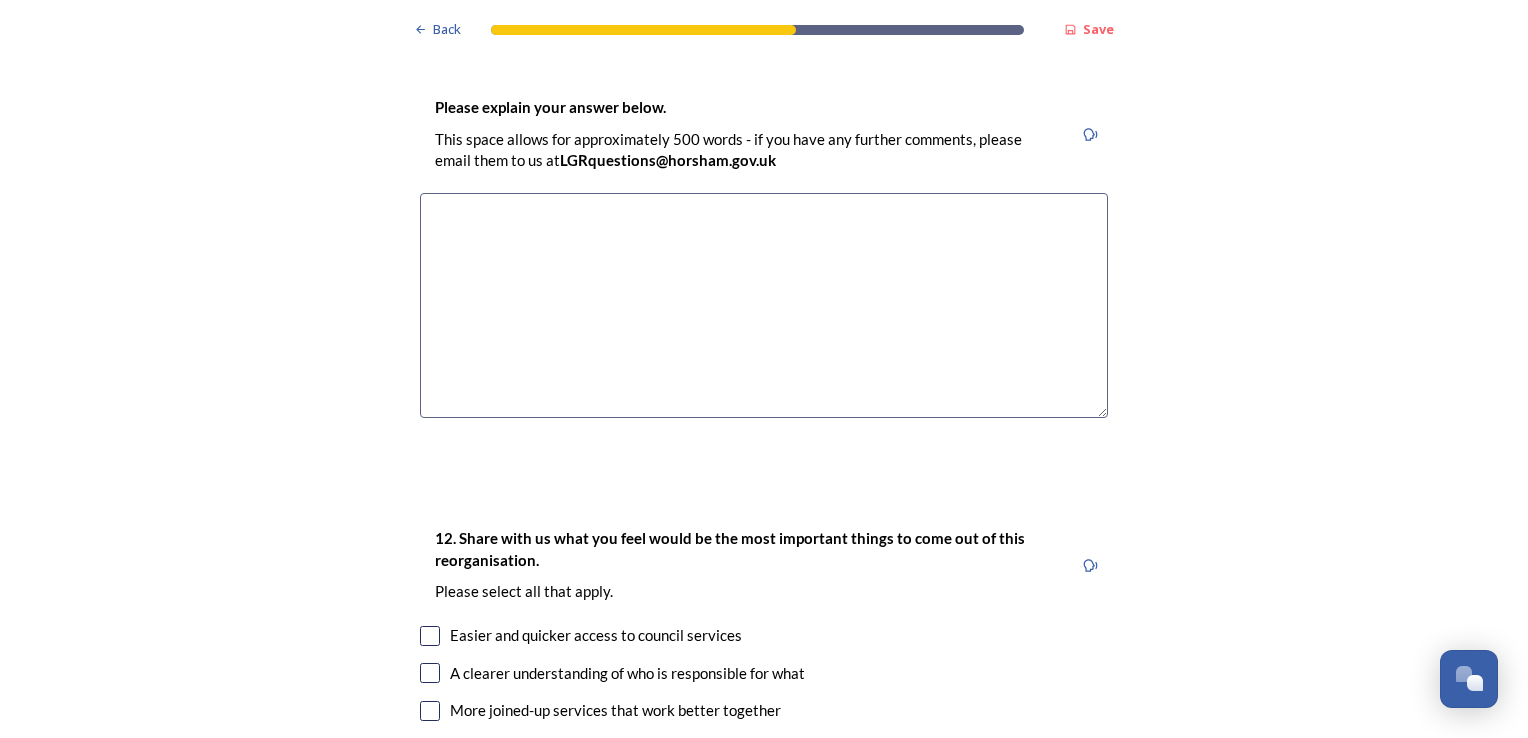 click at bounding box center [764, 305] 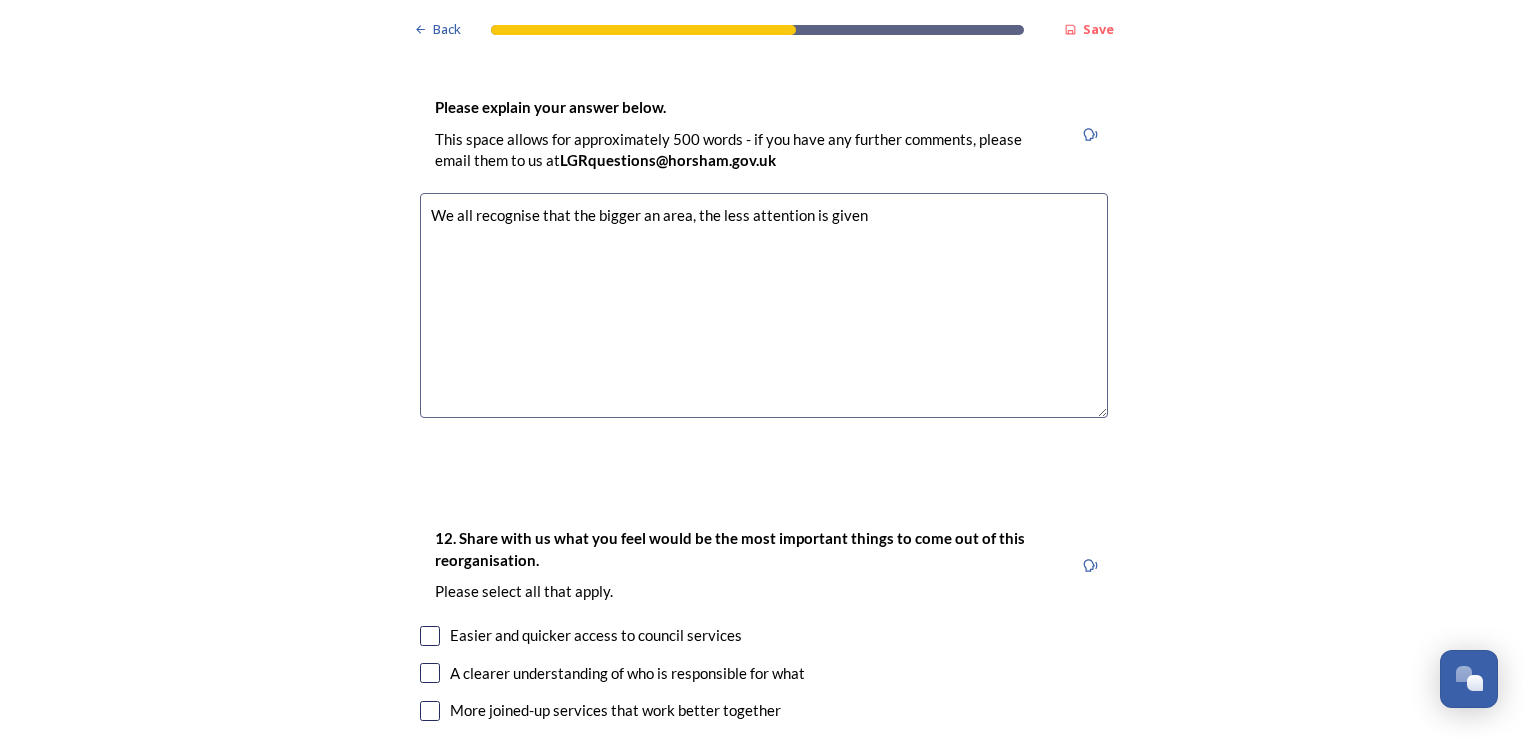 click on "We all recognise that the bigger an area, the less attention is given" at bounding box center [764, 305] 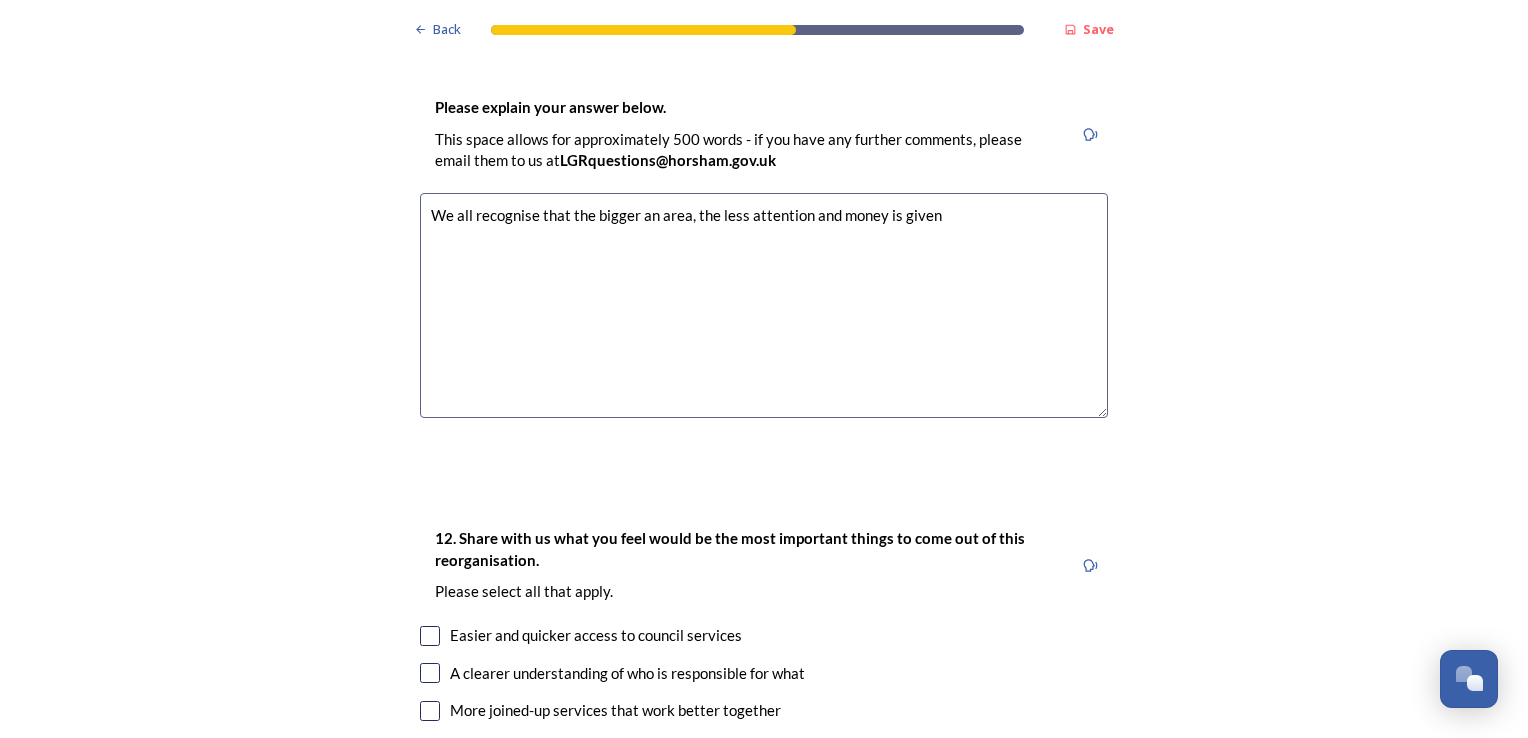 click on "We all recognise that the bigger an area, the less attention and money is given" at bounding box center (764, 305) 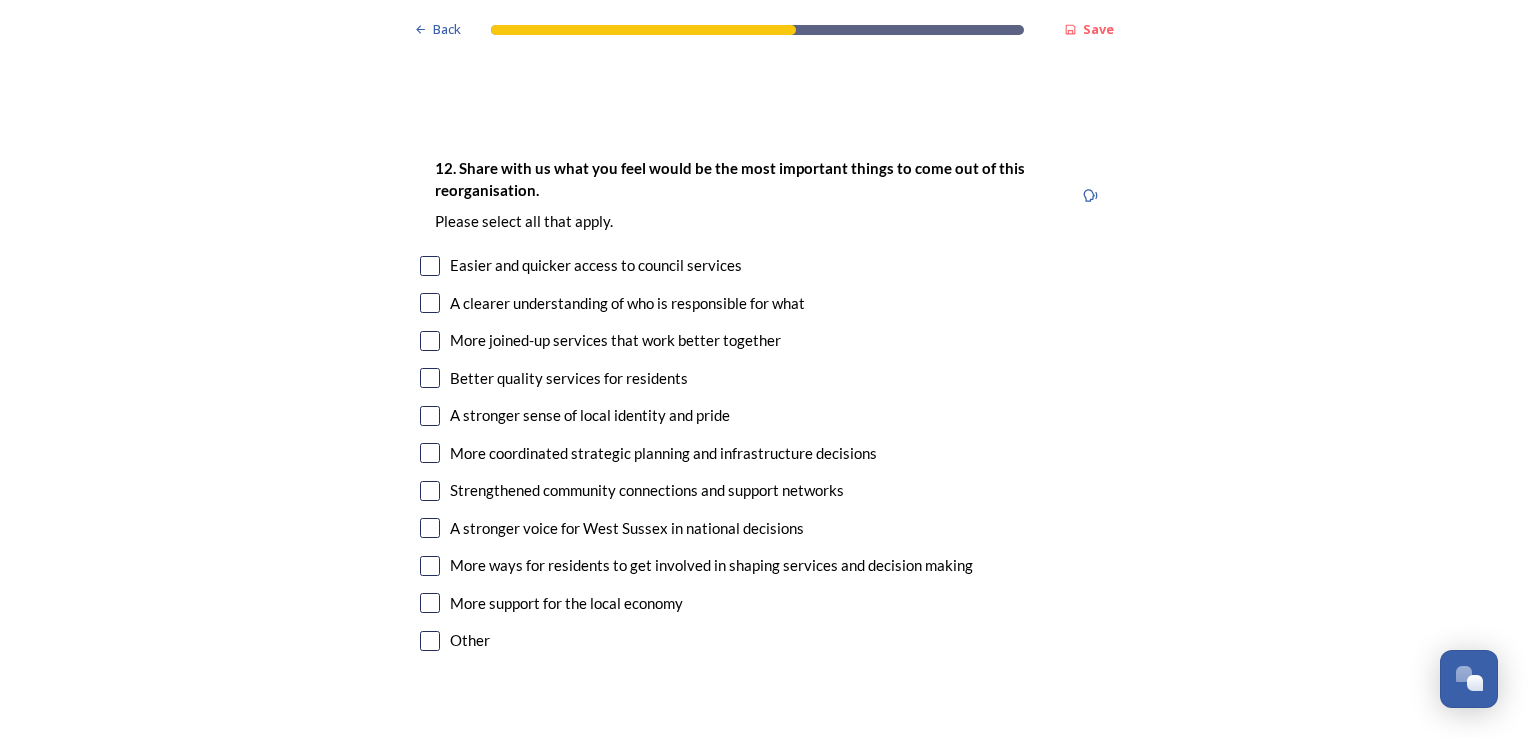 scroll, scrollTop: 3541, scrollLeft: 0, axis: vertical 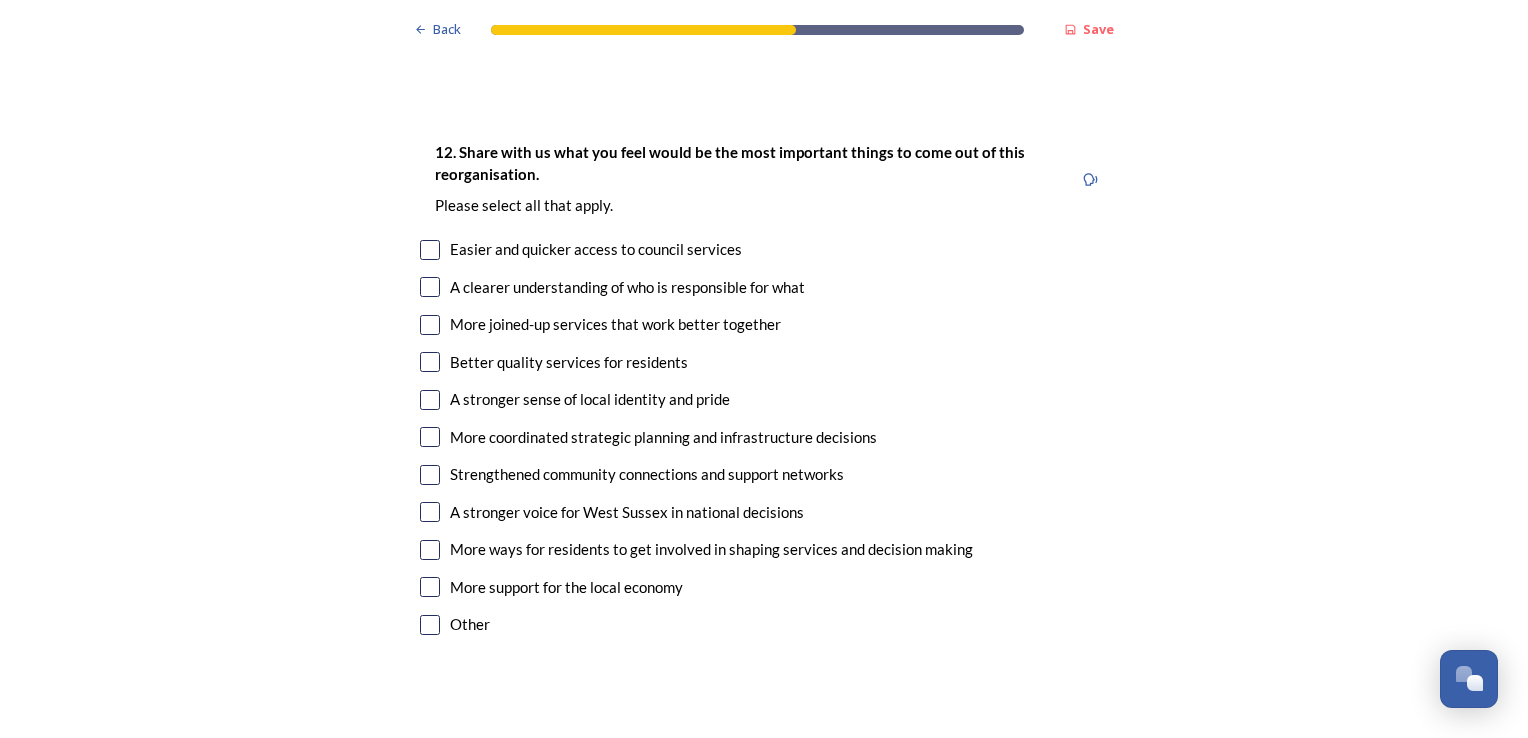 type on "We all recognise that the bigger an area, the less attention and money is given to the smaller places.  Most attention is given to the larger centres," 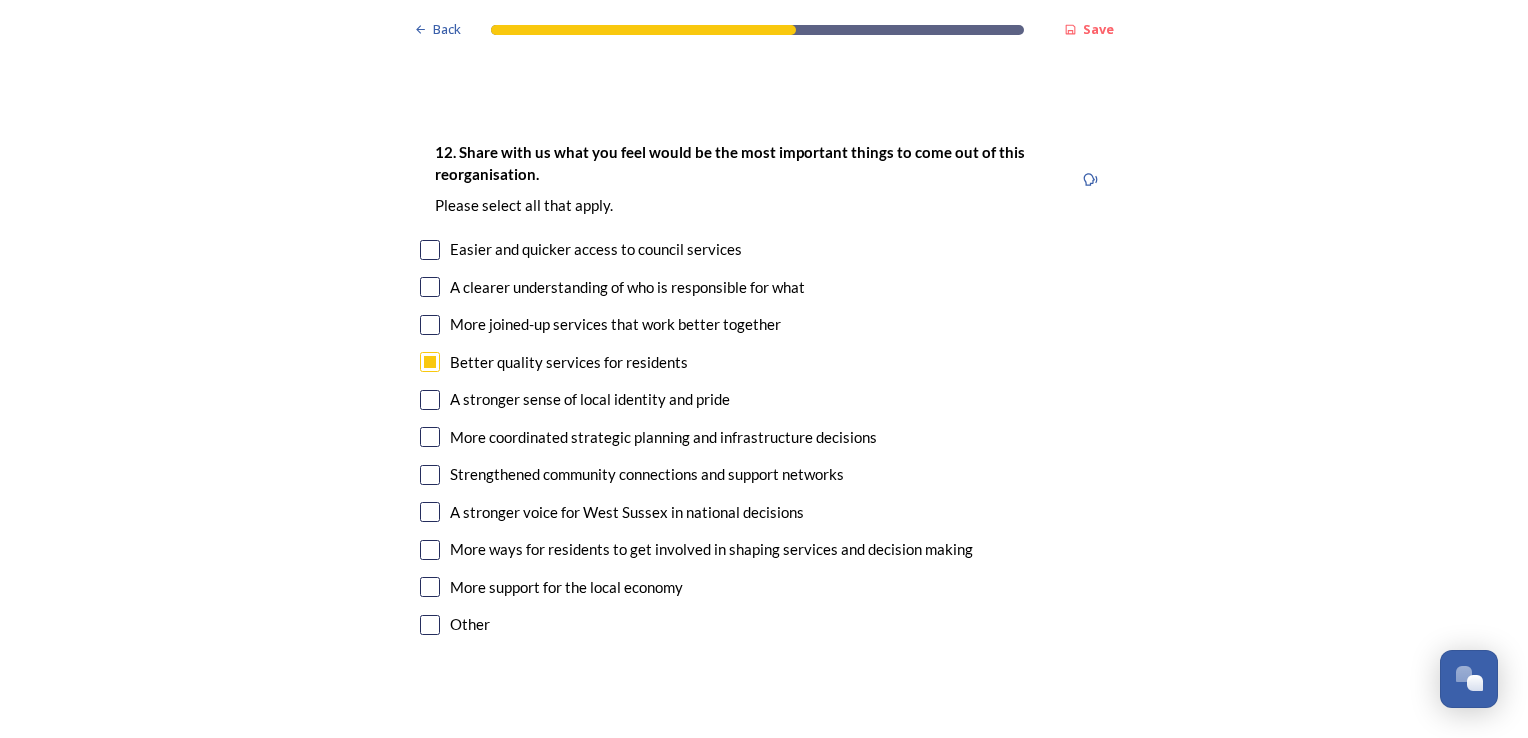 click at bounding box center [430, 437] 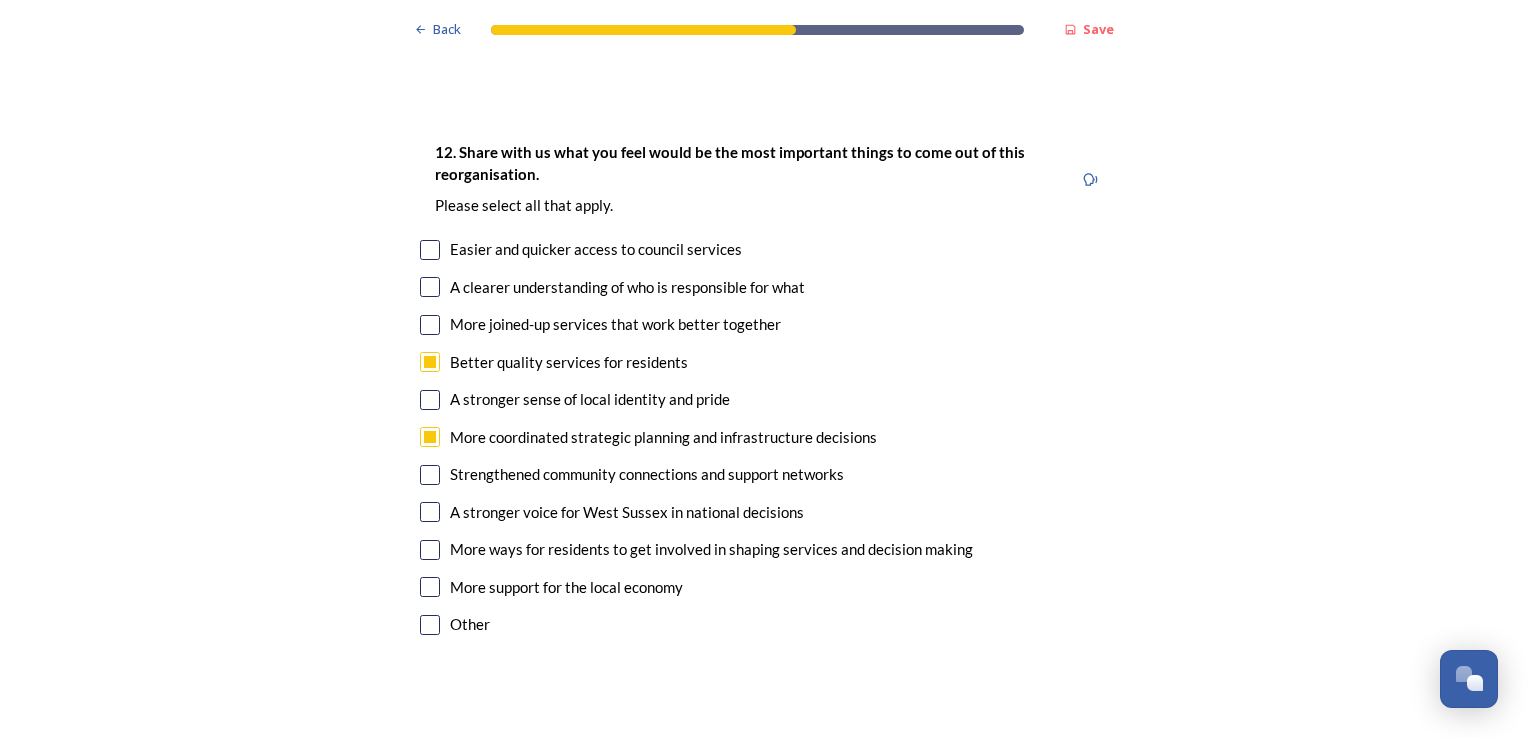 drag, startPoint x: 418, startPoint y: 511, endPoint x: 1148, endPoint y: 297, distance: 760.7207 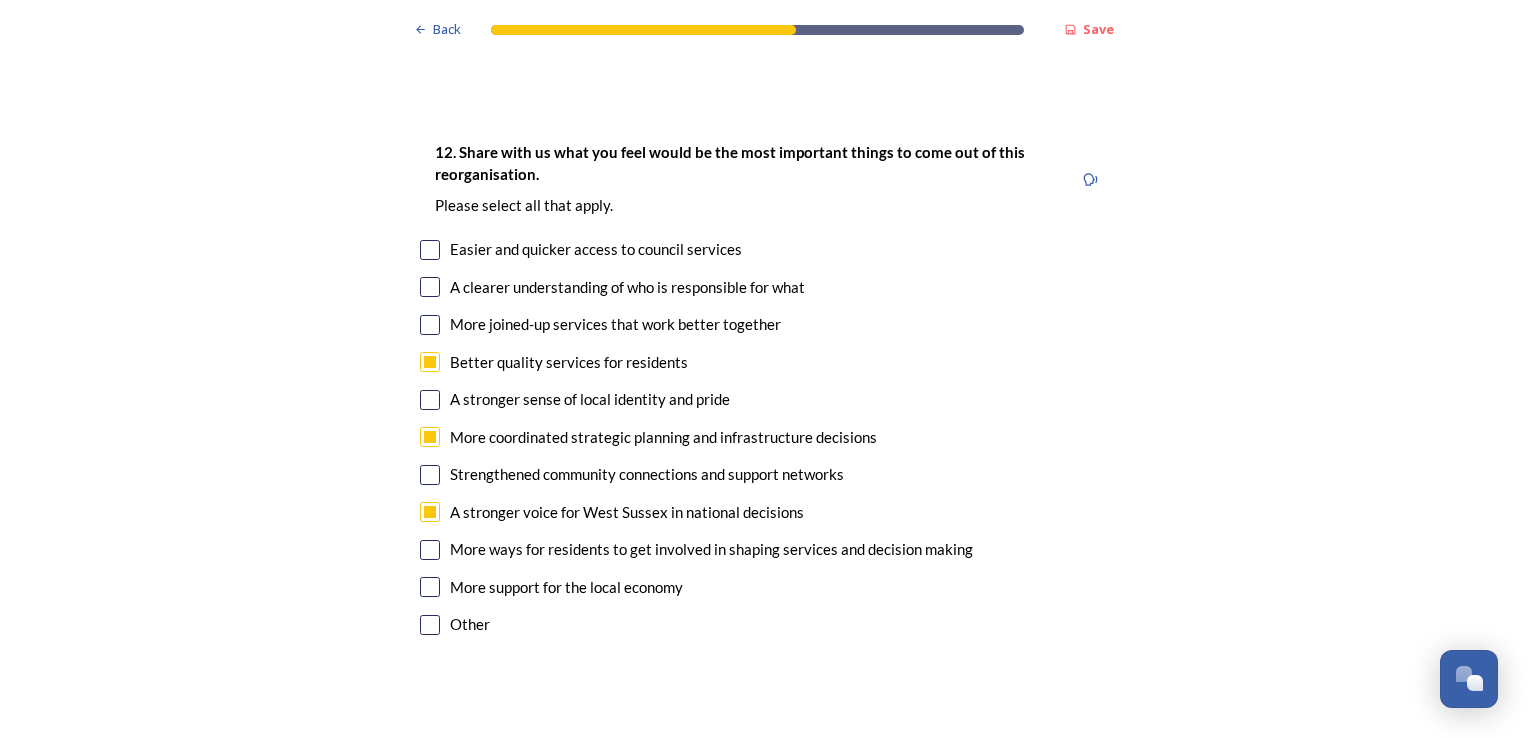 click at bounding box center (430, 325) 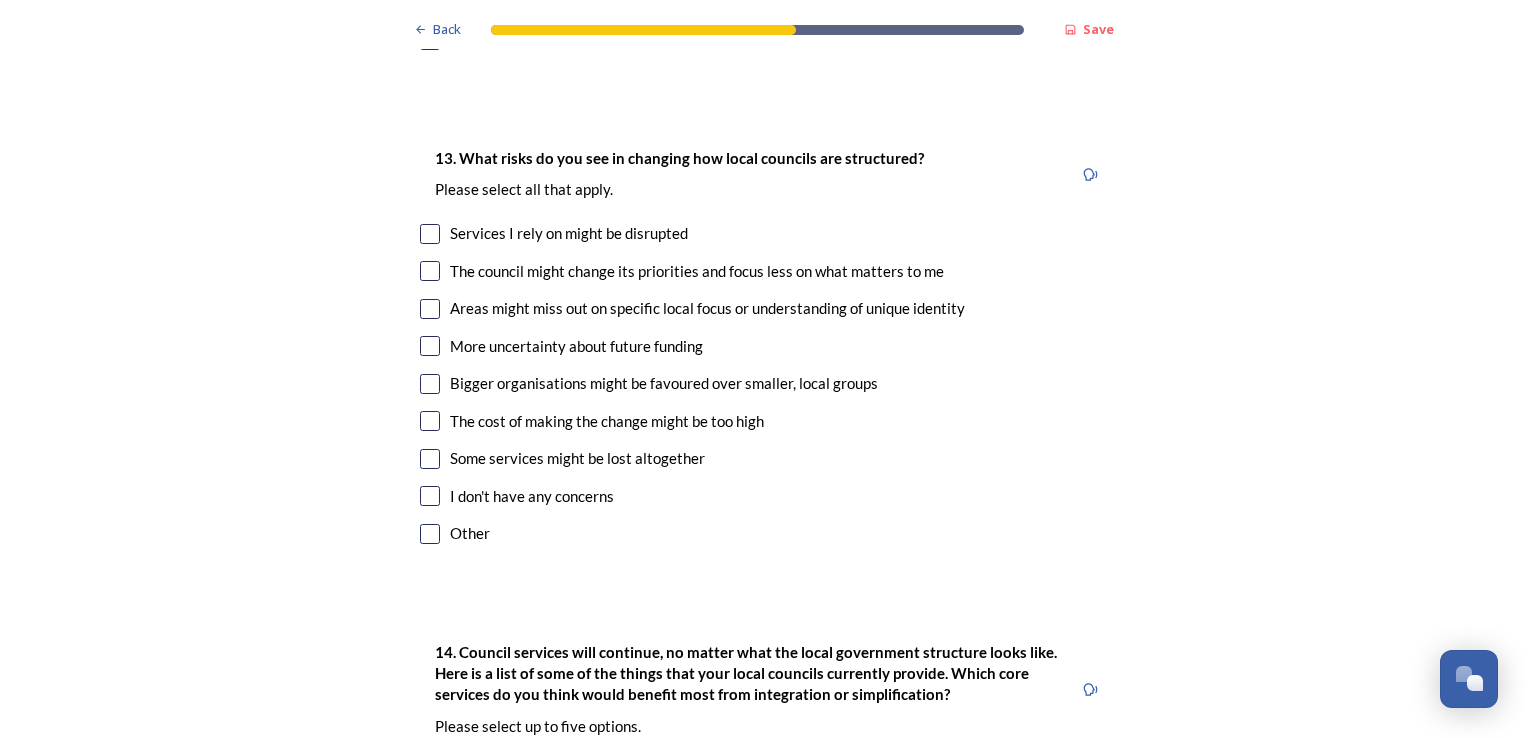 scroll, scrollTop: 4134, scrollLeft: 0, axis: vertical 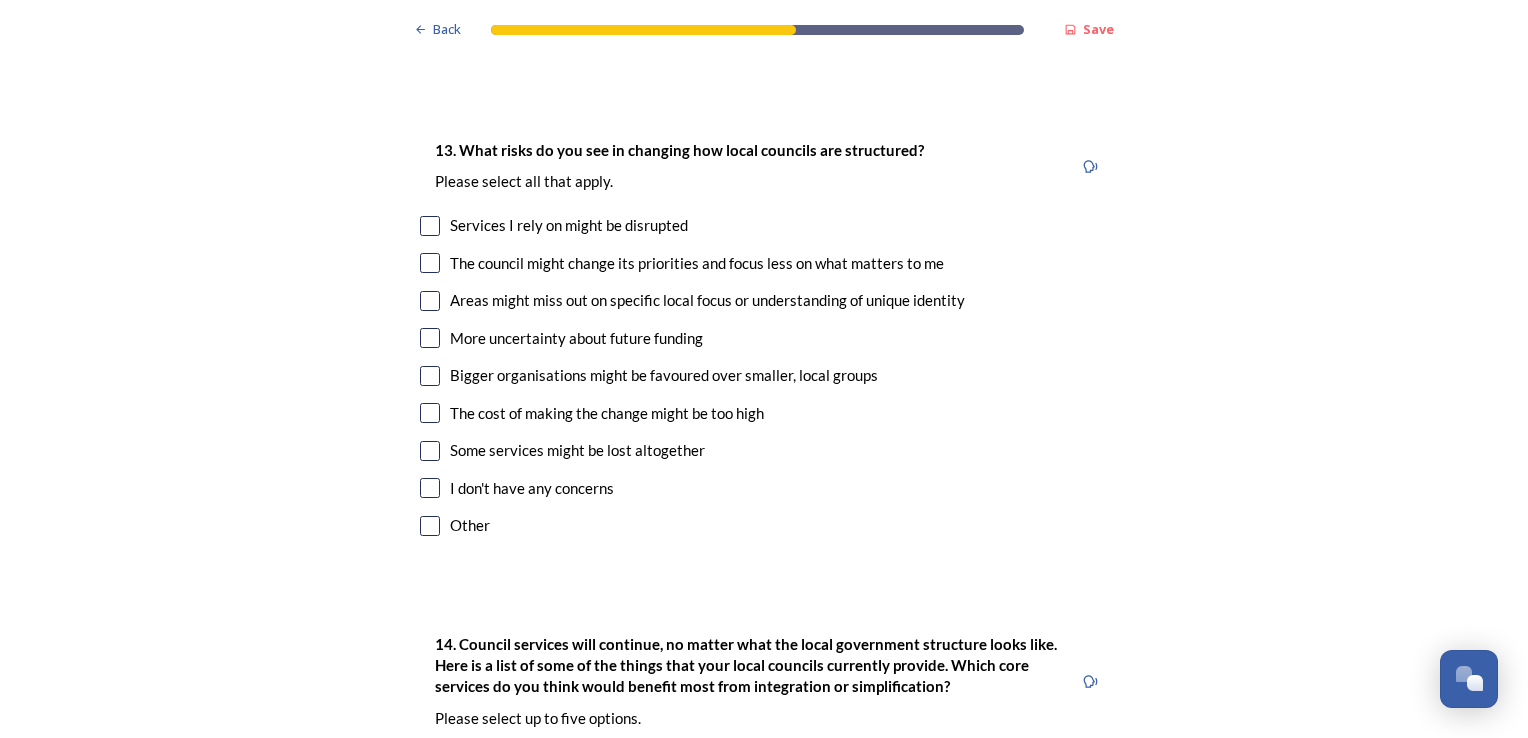 click at bounding box center [430, 263] 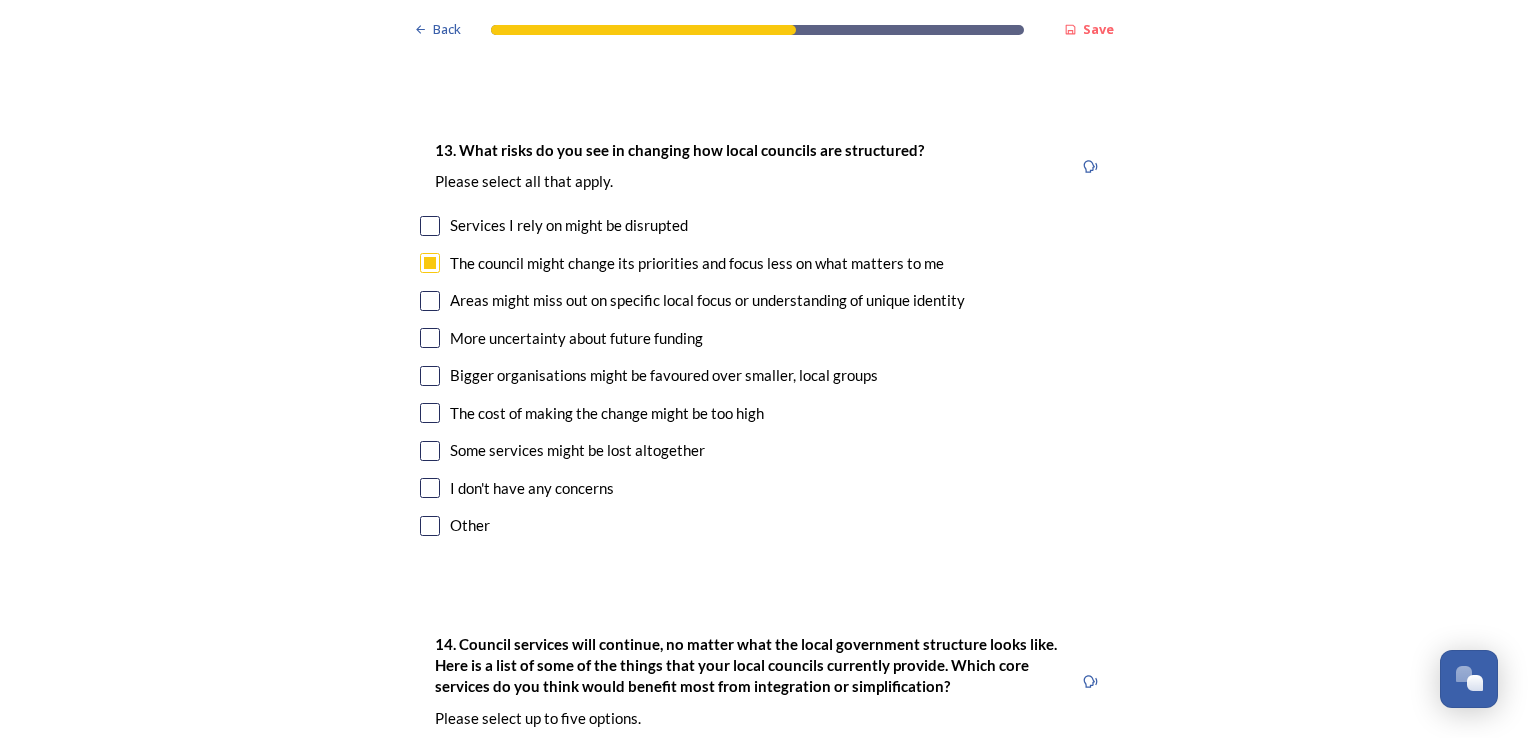 click at bounding box center (430, 301) 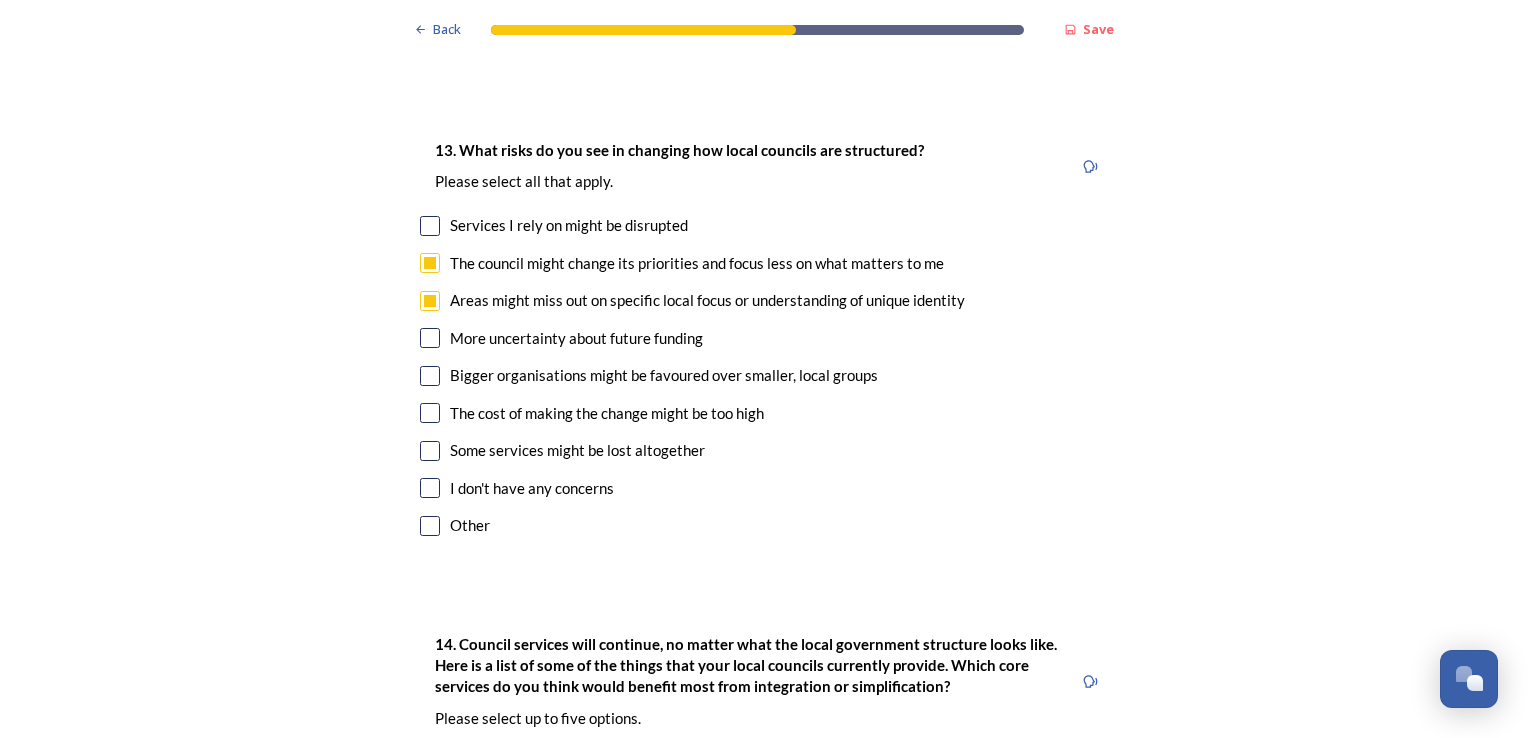 click at bounding box center (430, 376) 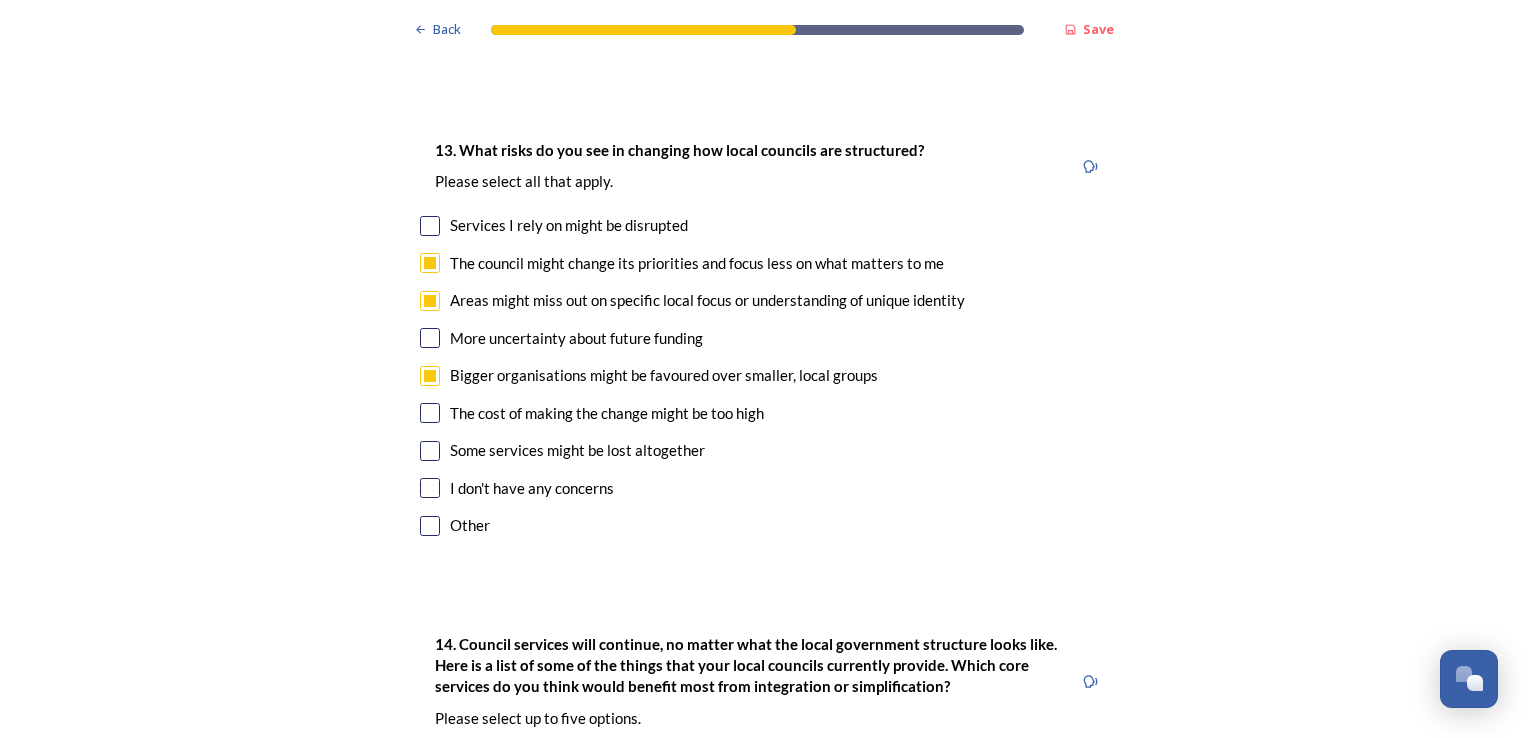 click at bounding box center (430, 413) 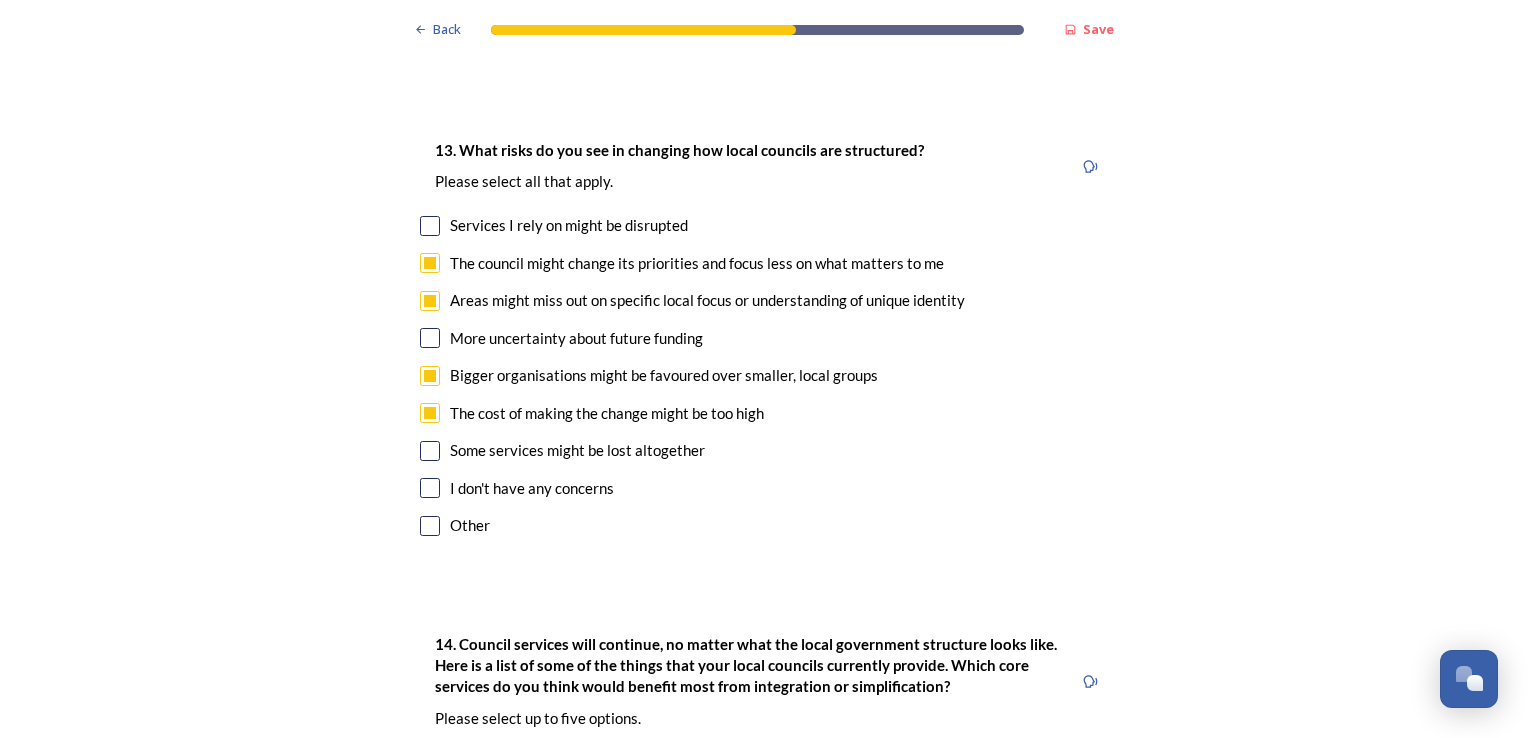 click at bounding box center [430, 451] 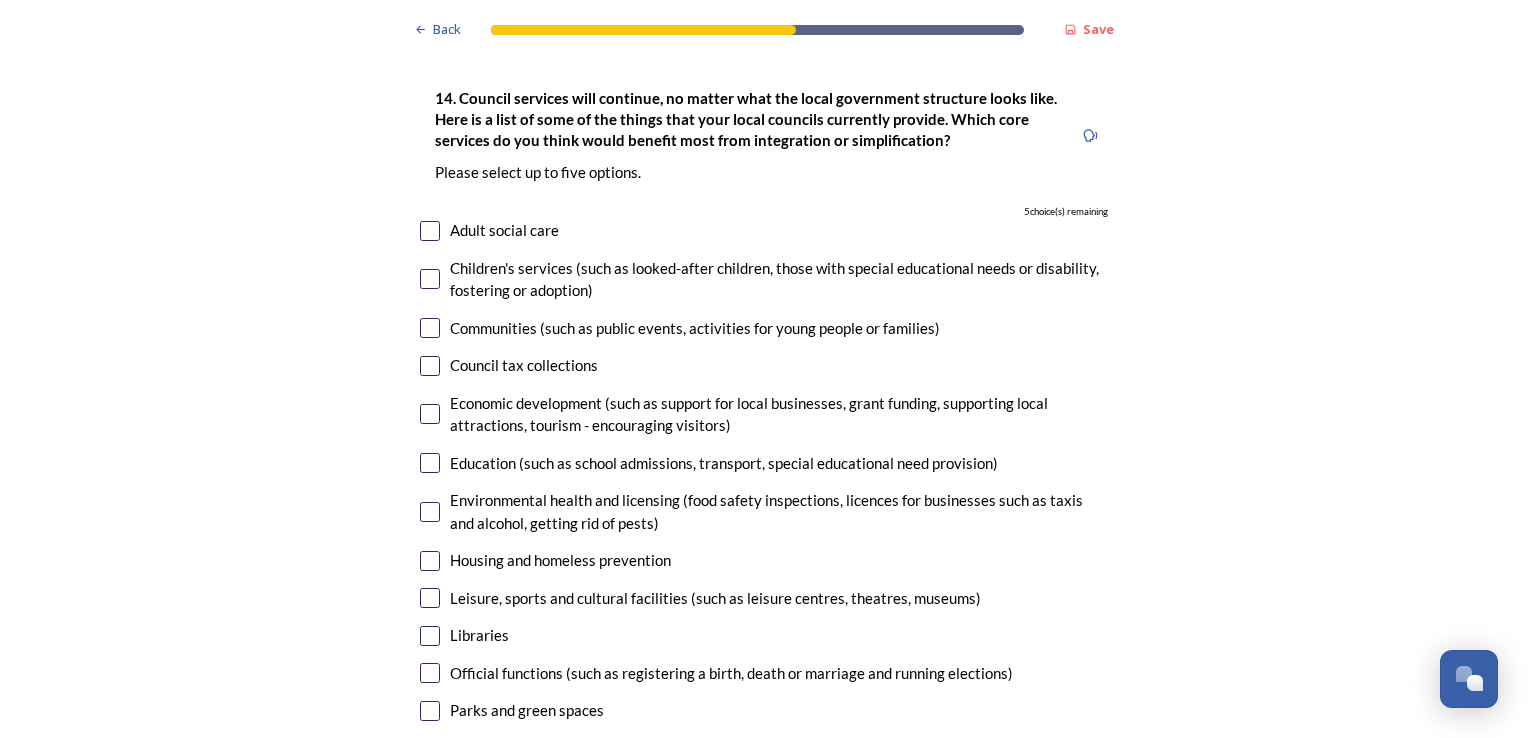 scroll, scrollTop: 4688, scrollLeft: 0, axis: vertical 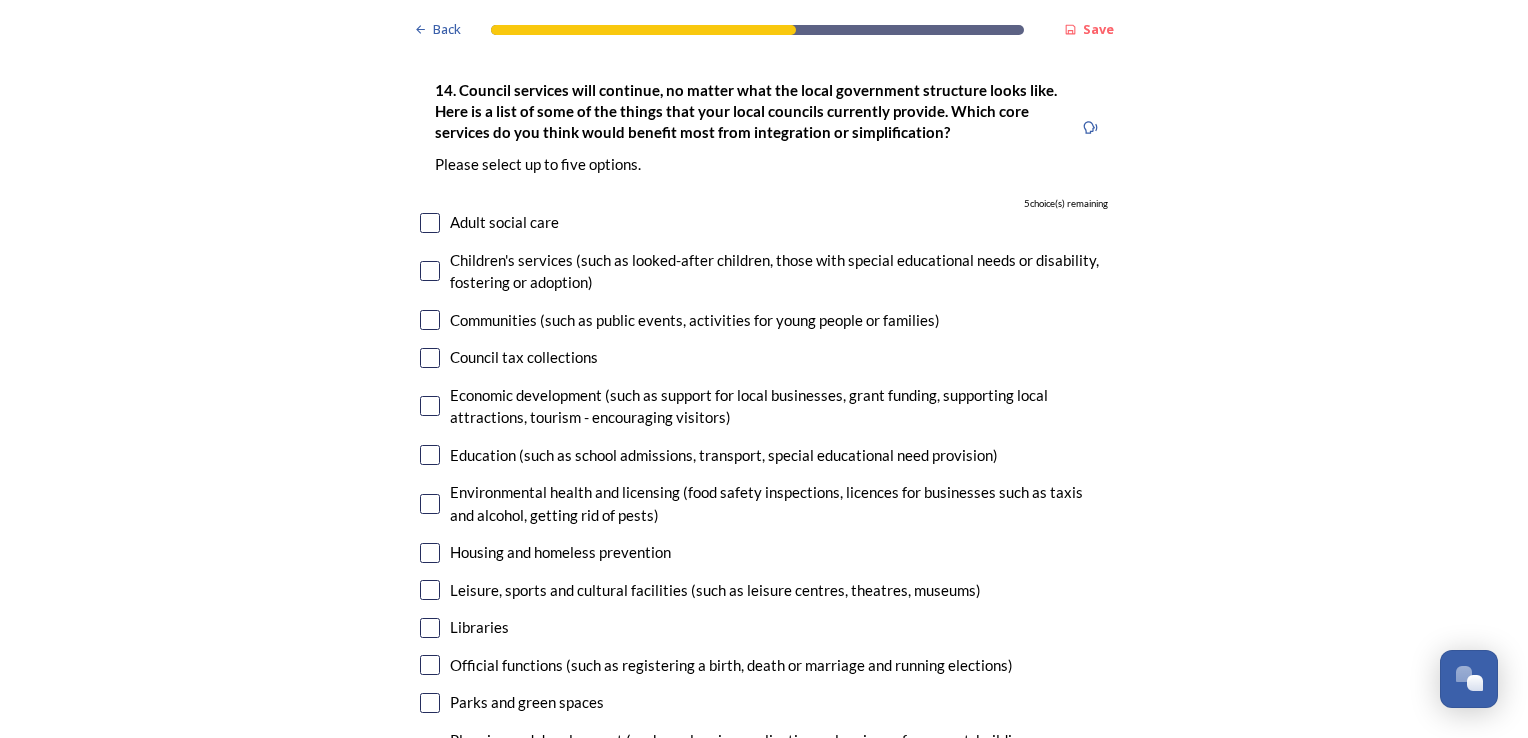 click at bounding box center [430, 223] 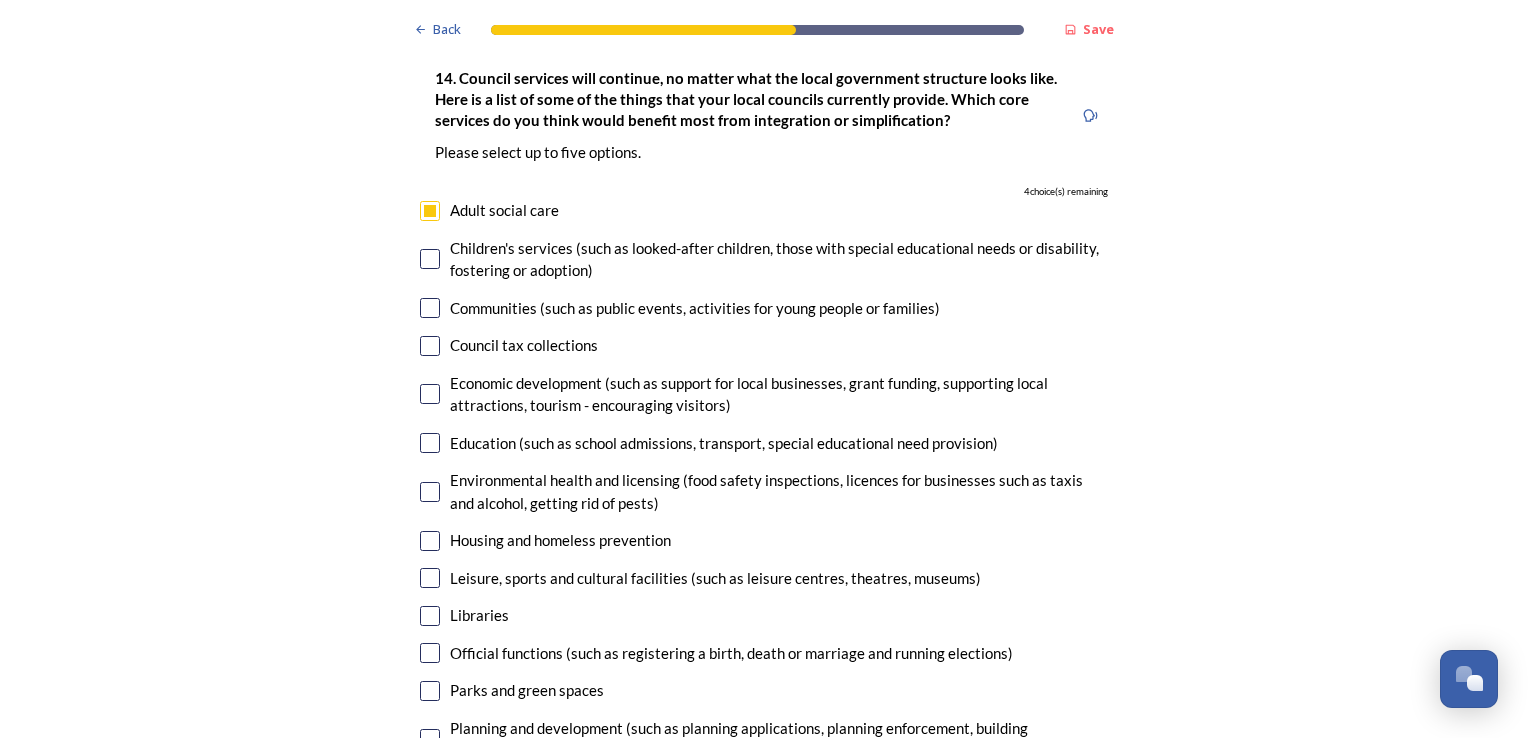 scroll, scrollTop: 4668, scrollLeft: 0, axis: vertical 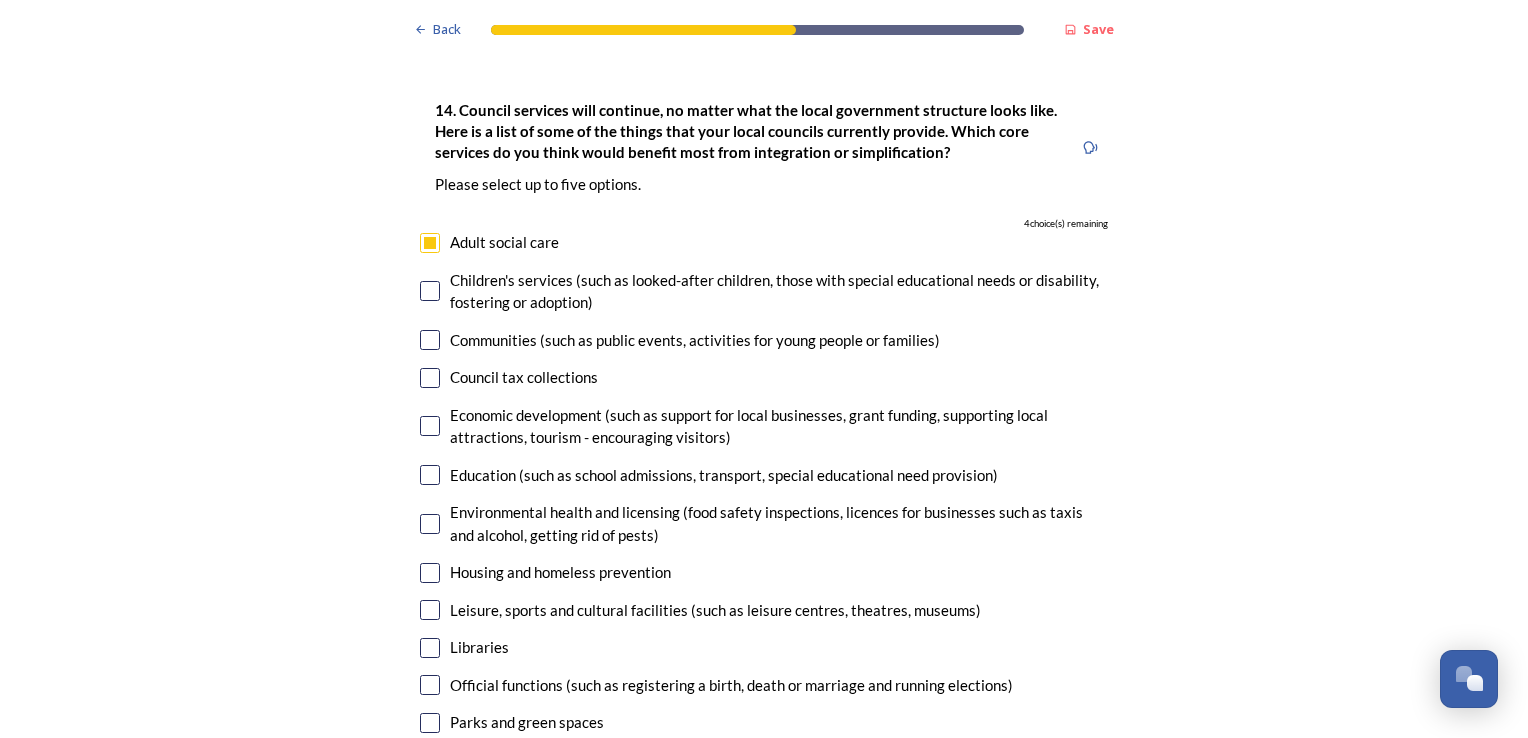 drag, startPoint x: 412, startPoint y: 226, endPoint x: 452, endPoint y: 238, distance: 41.761227 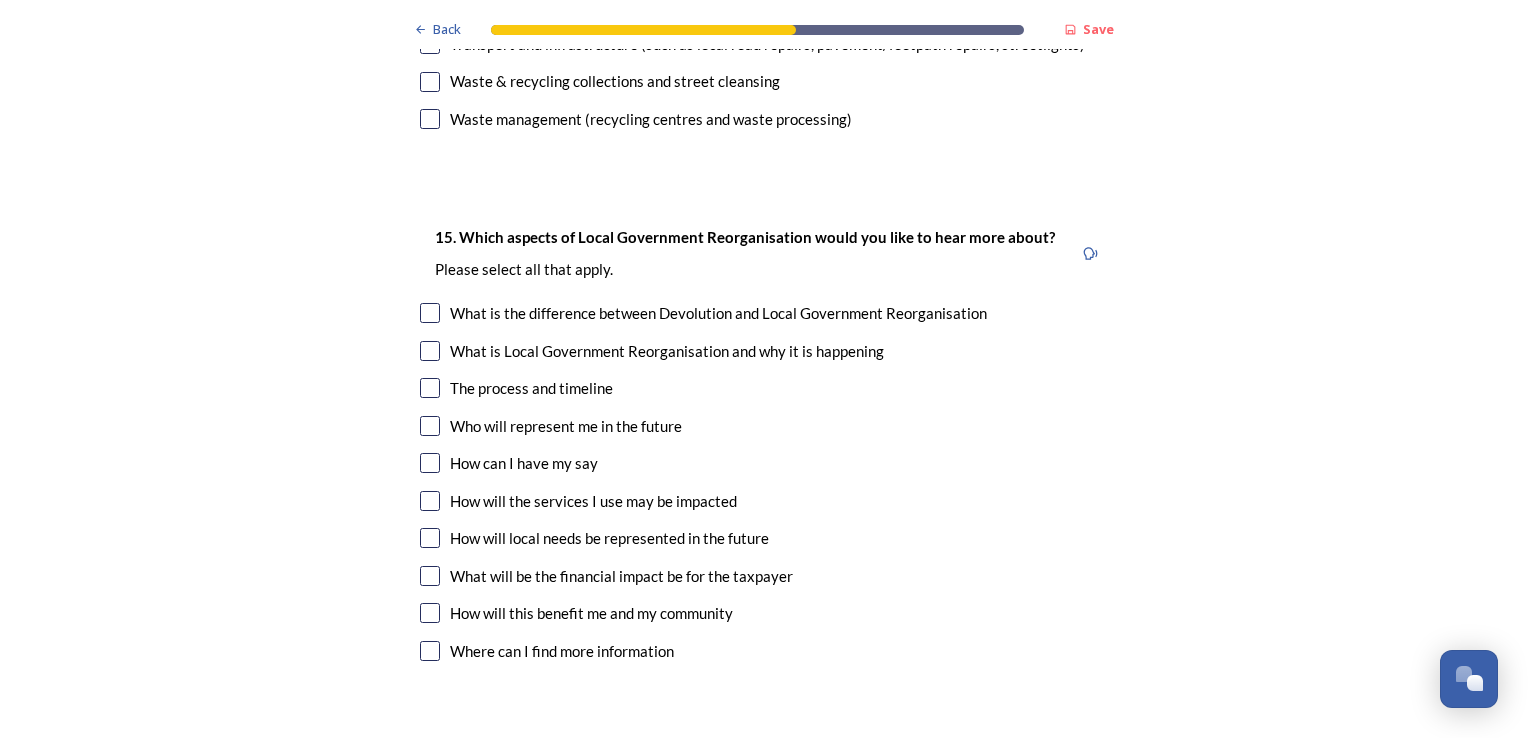 scroll, scrollTop: 5595, scrollLeft: 0, axis: vertical 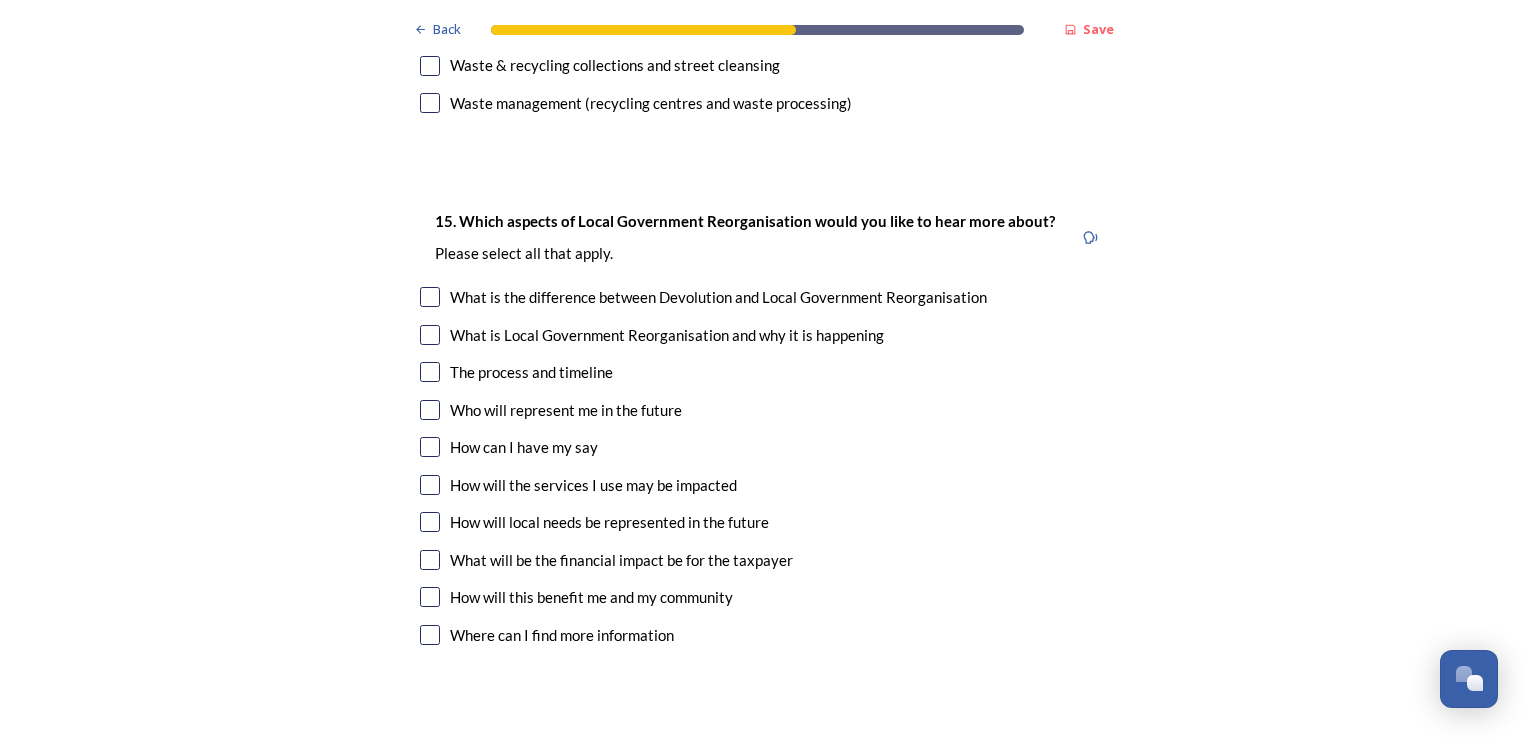 click at bounding box center [430, 597] 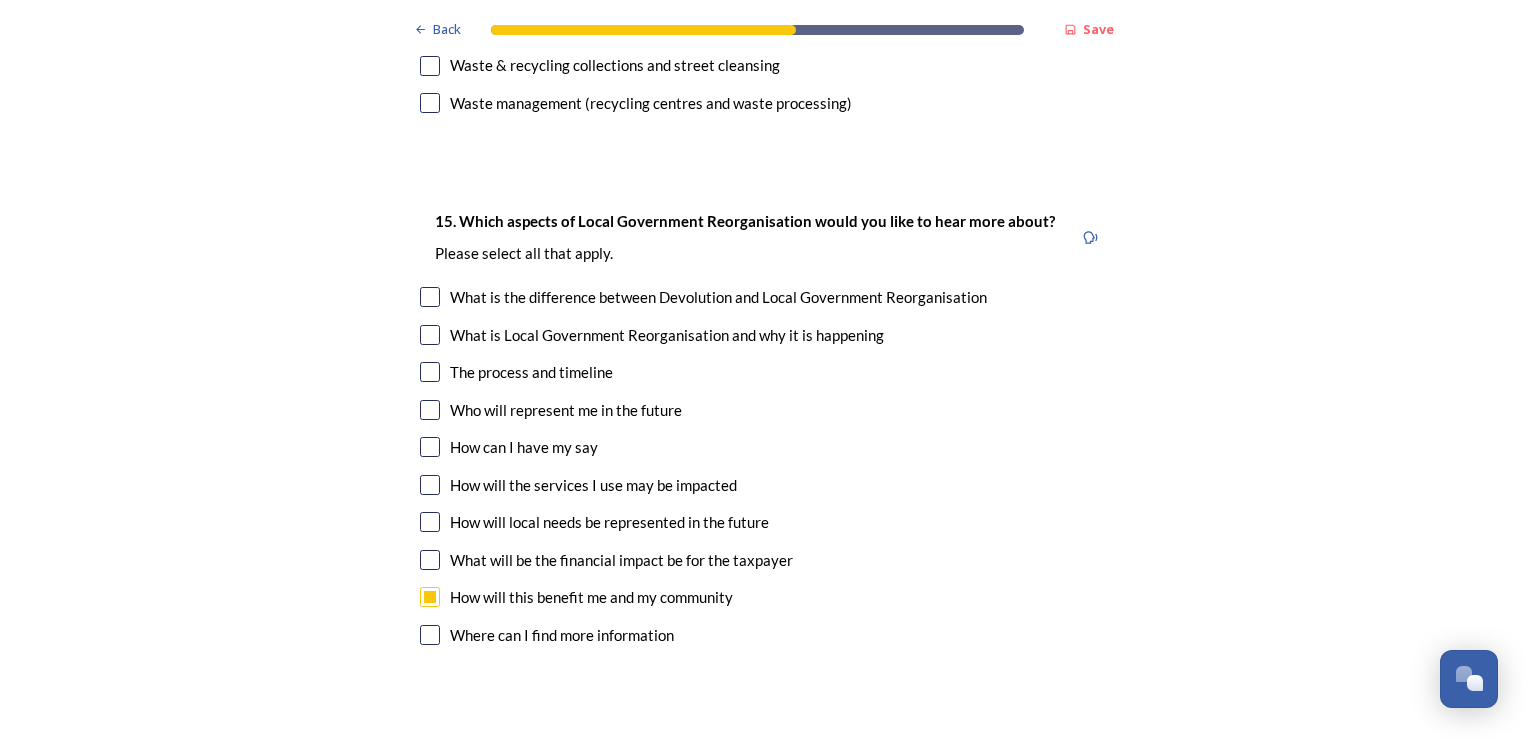 click at bounding box center [430, 485] 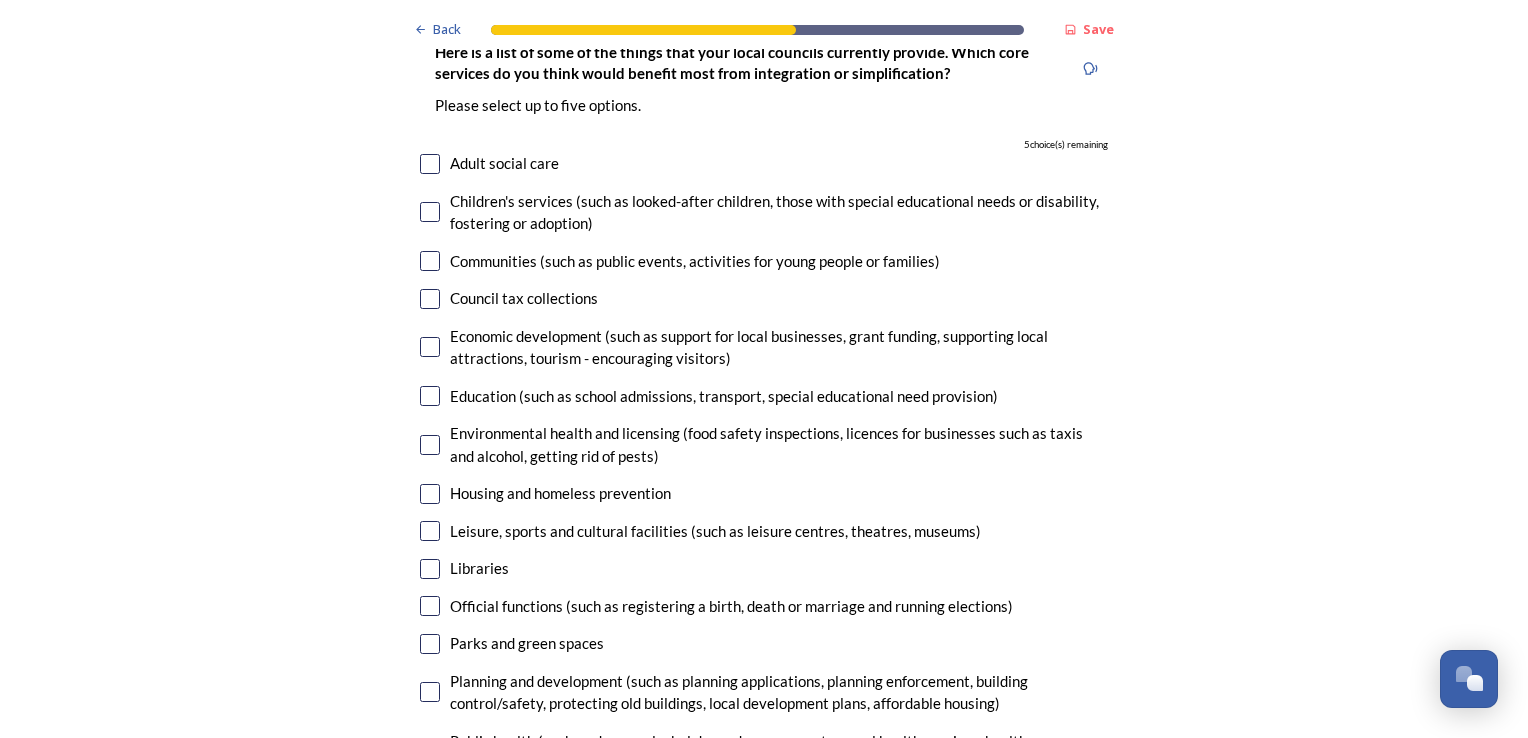 scroll, scrollTop: 4755, scrollLeft: 0, axis: vertical 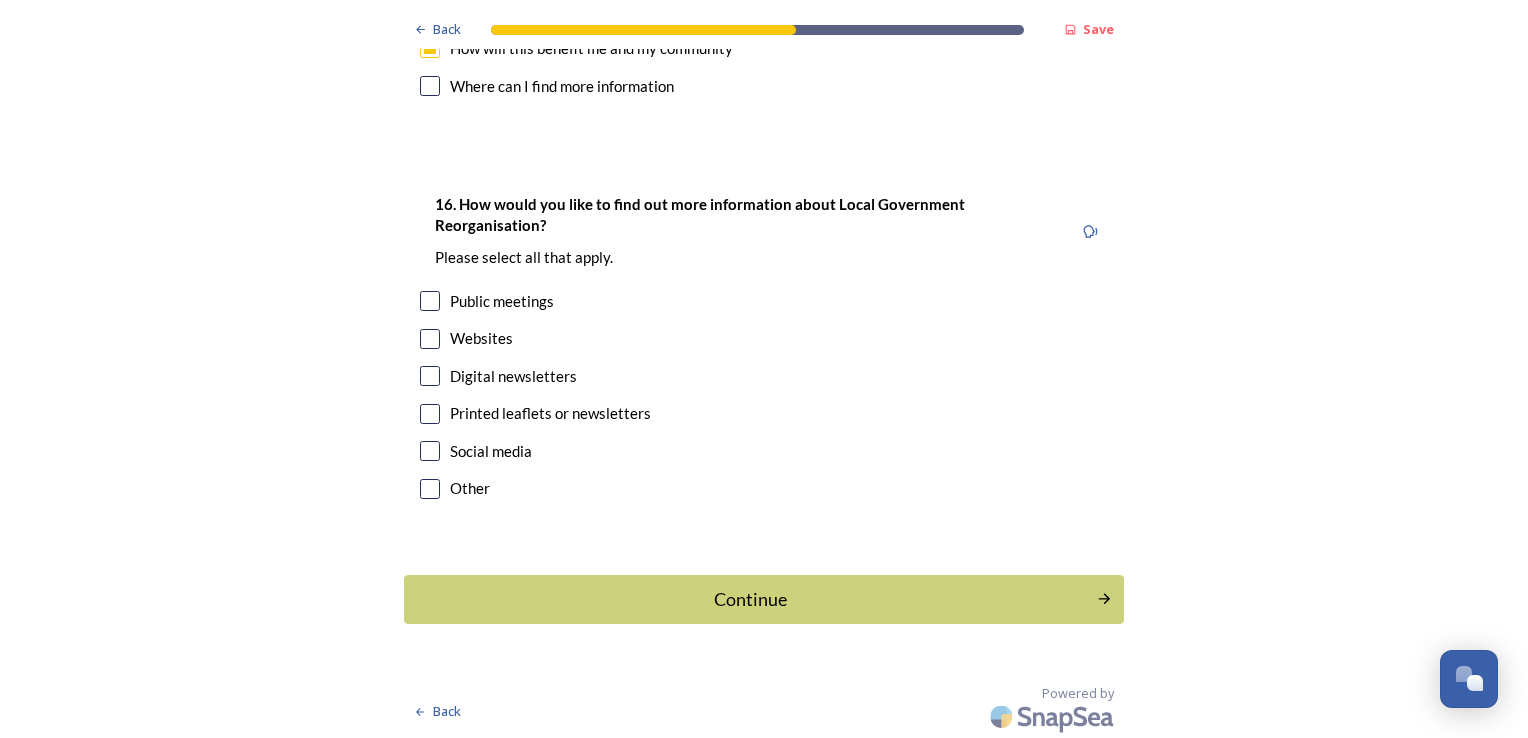 click at bounding box center (430, 339) 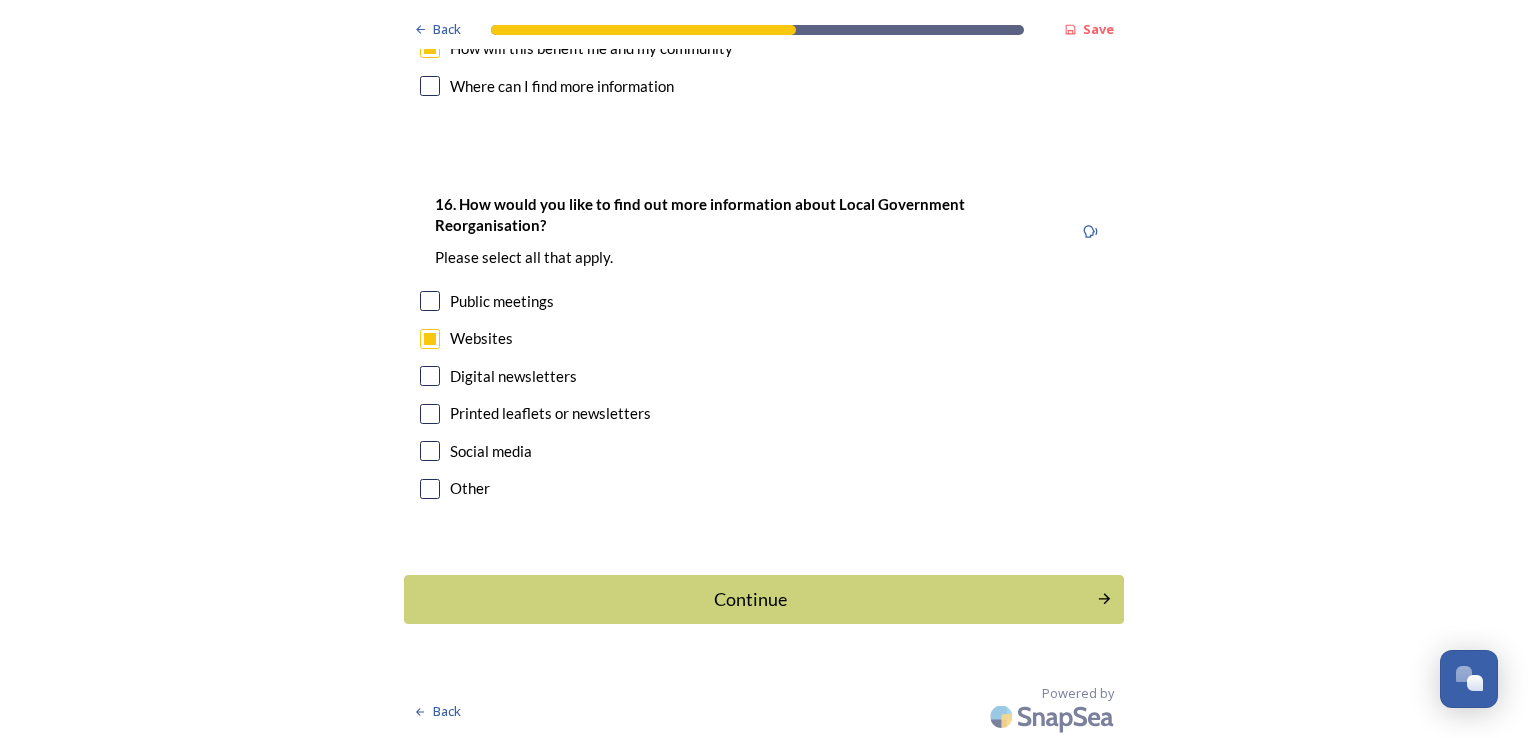 click at bounding box center [430, 376] 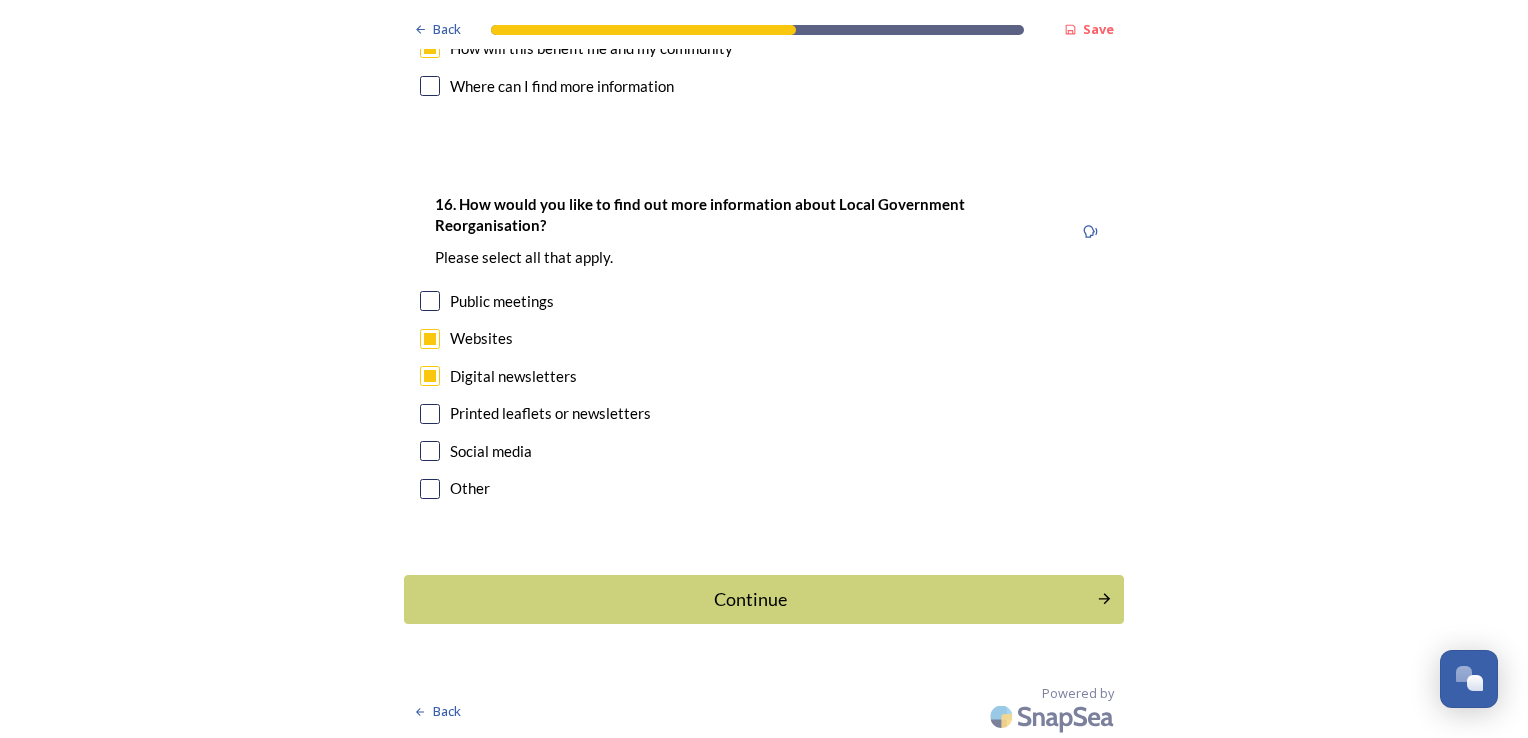click at bounding box center [430, 414] 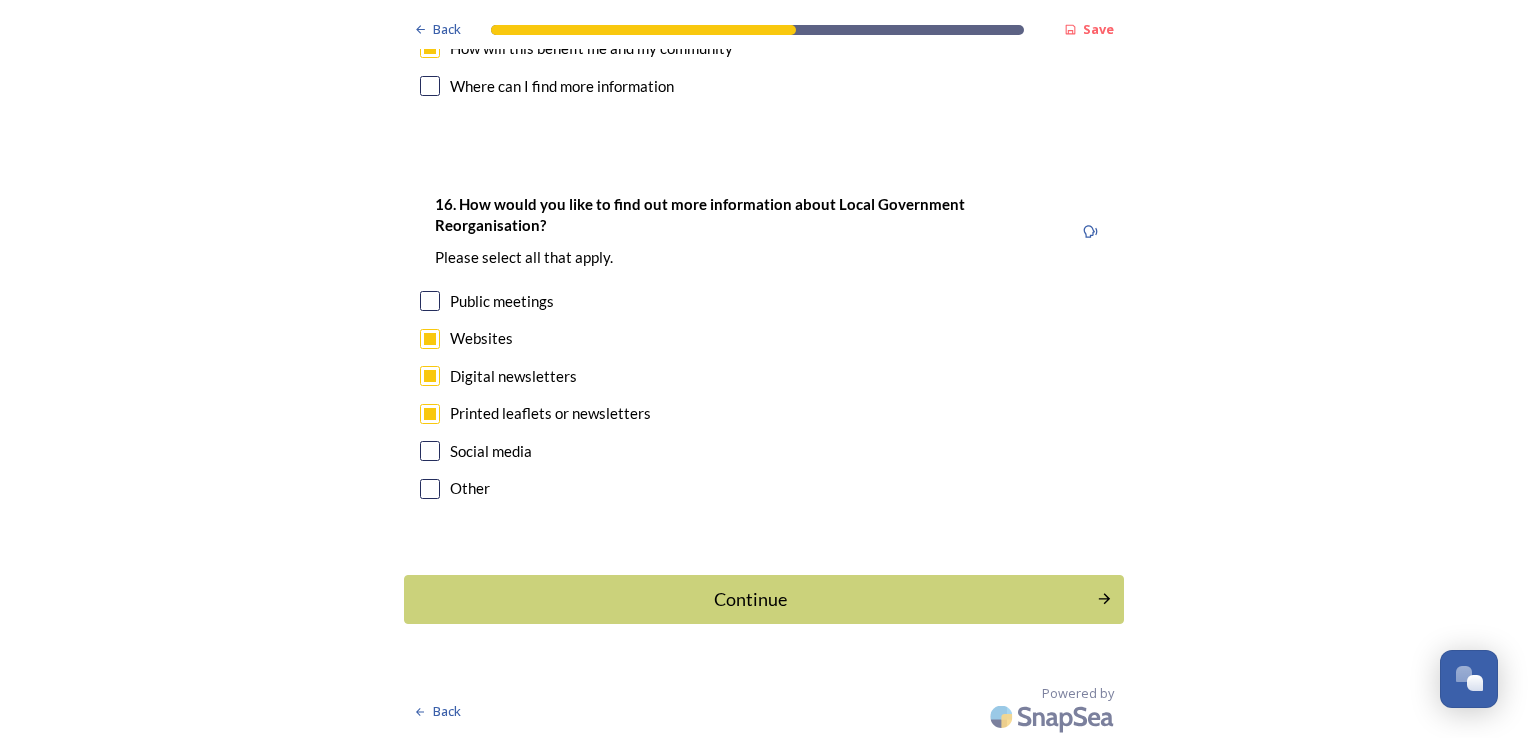 click on "Continue" at bounding box center [750, 599] 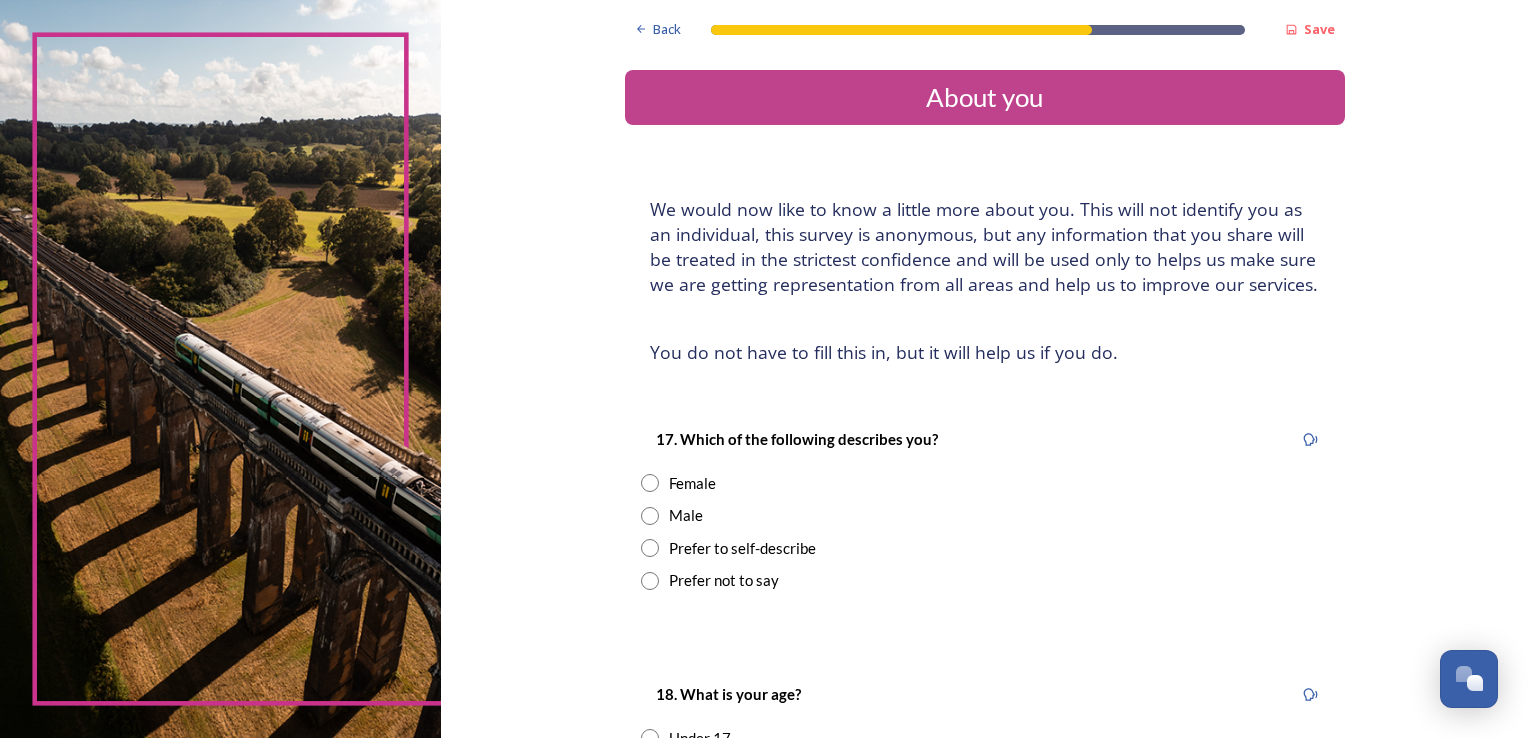 click at bounding box center [650, 581] 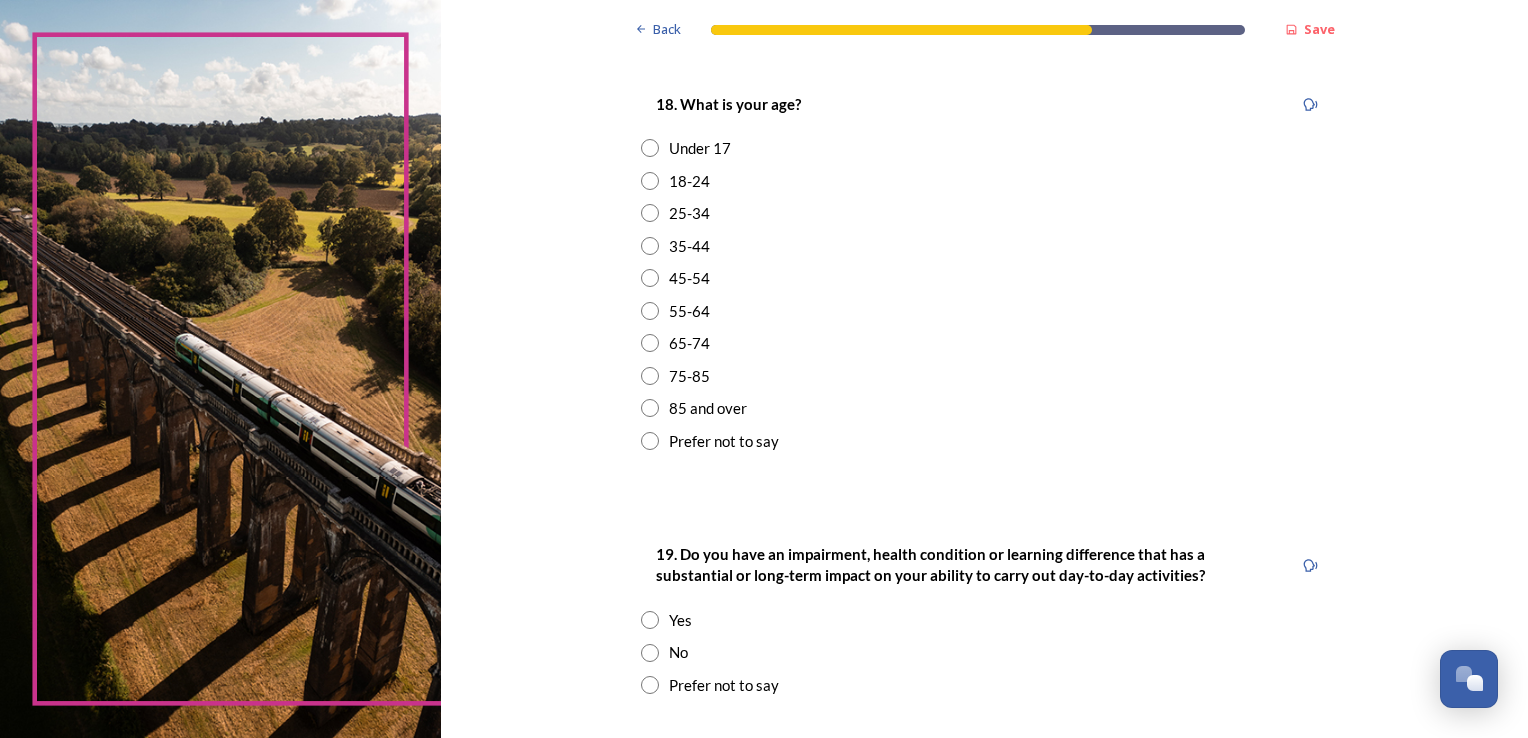 scroll, scrollTop: 620, scrollLeft: 0, axis: vertical 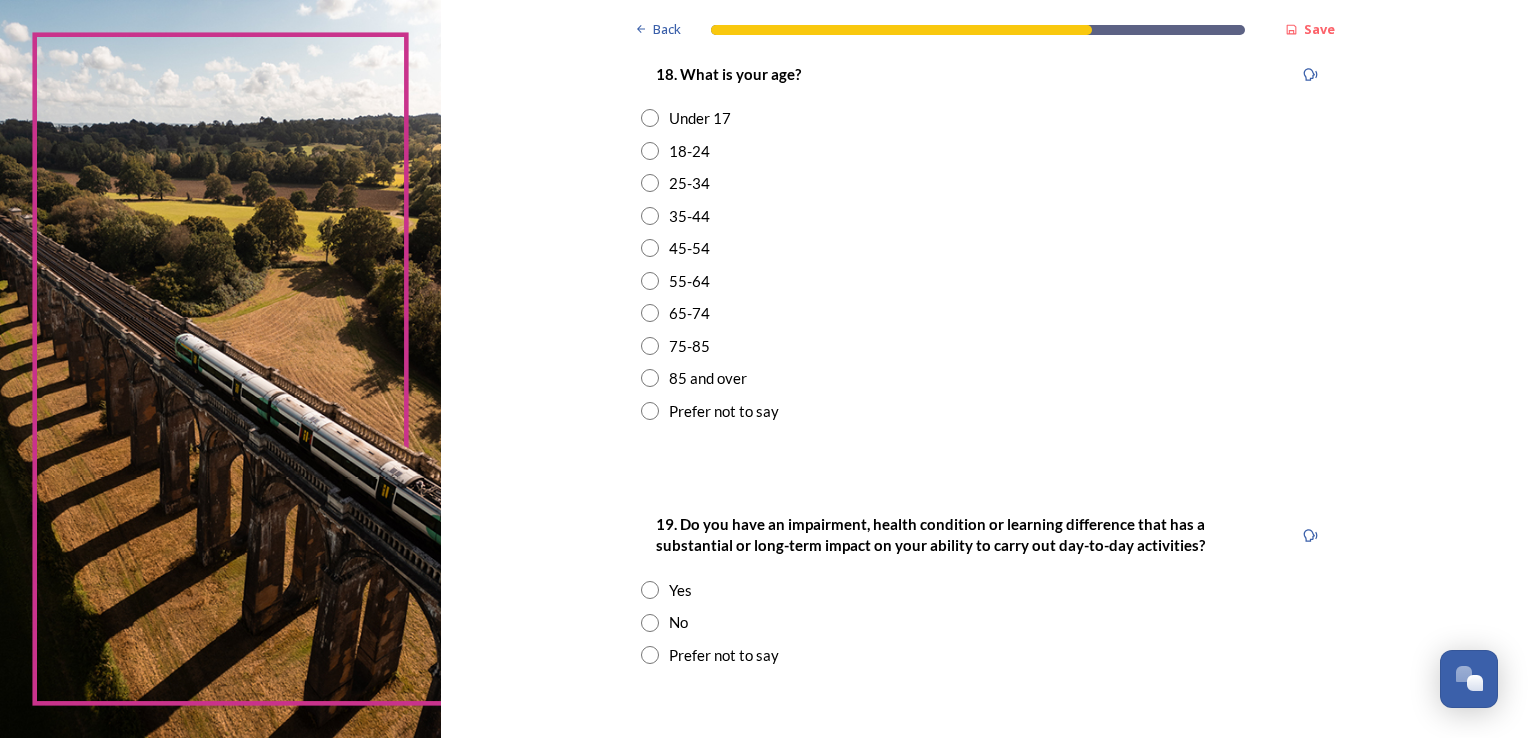 click at bounding box center [650, 411] 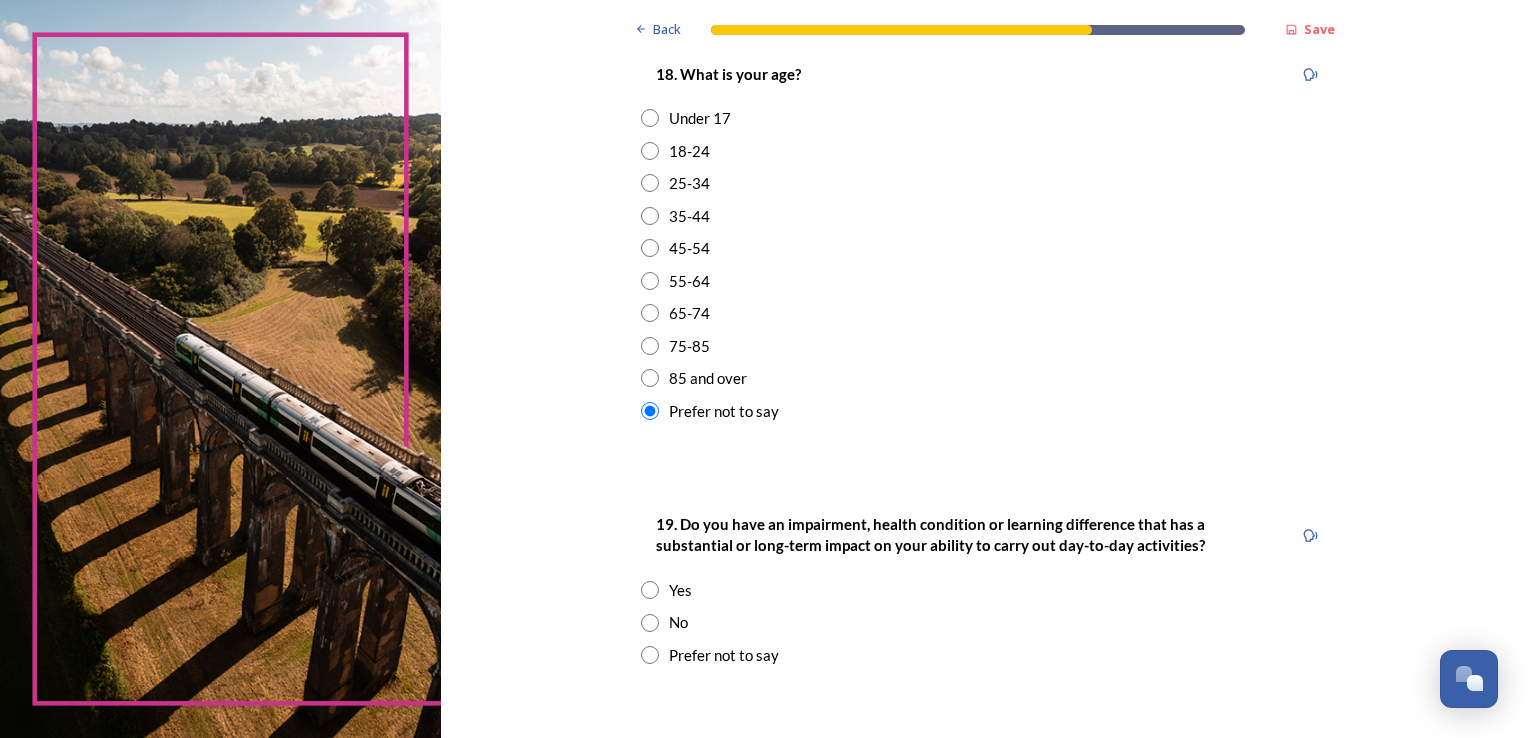 click at bounding box center (650, 623) 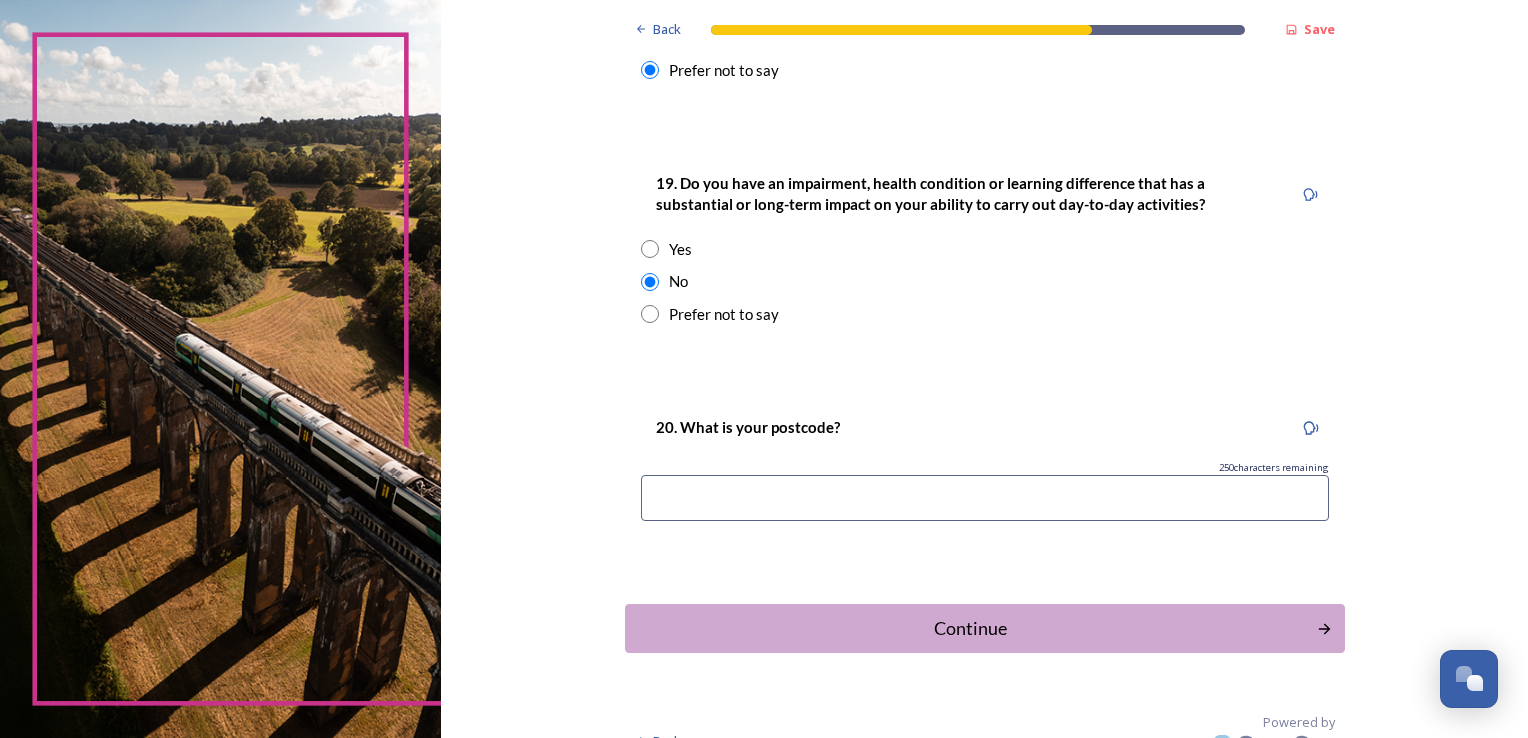 scroll, scrollTop: 991, scrollLeft: 0, axis: vertical 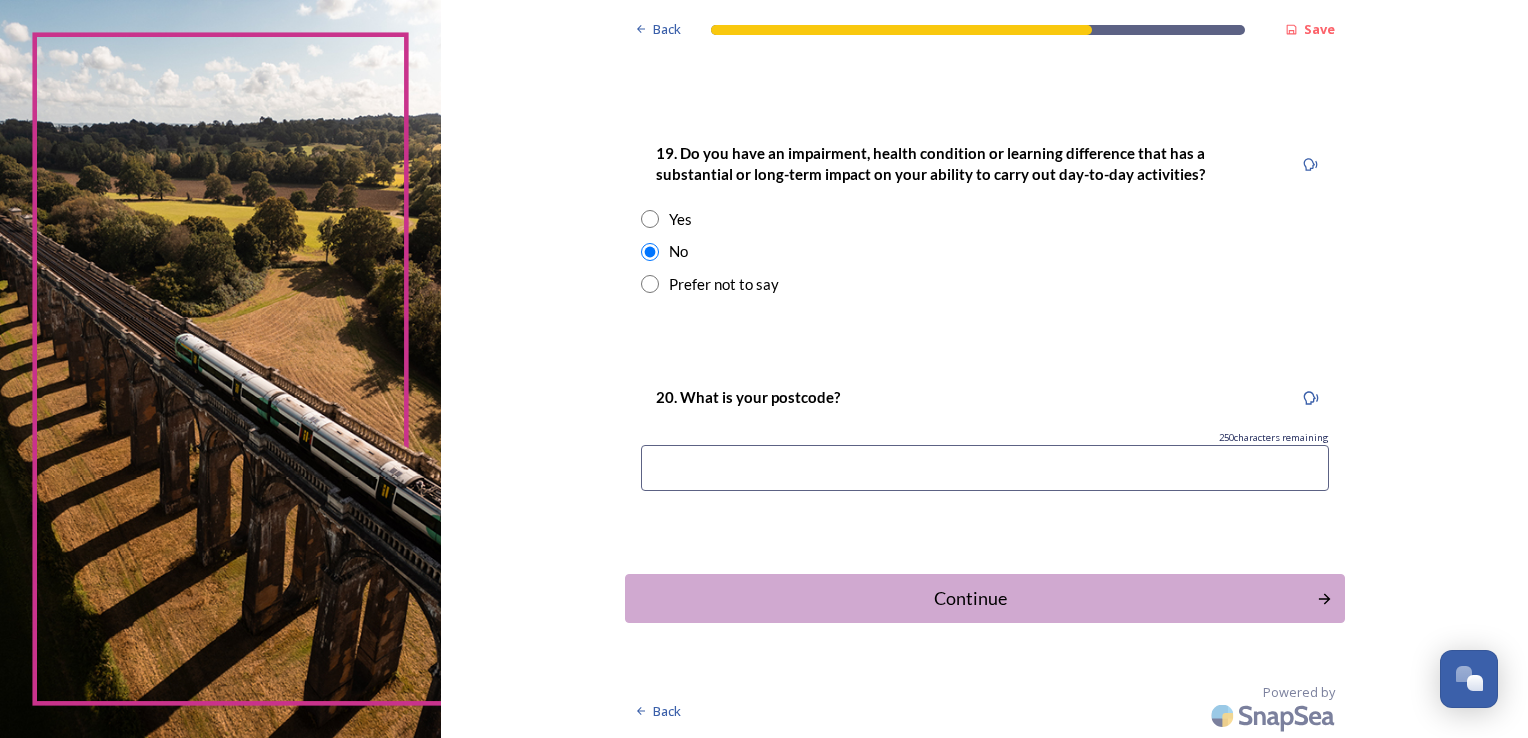 click at bounding box center [985, 468] 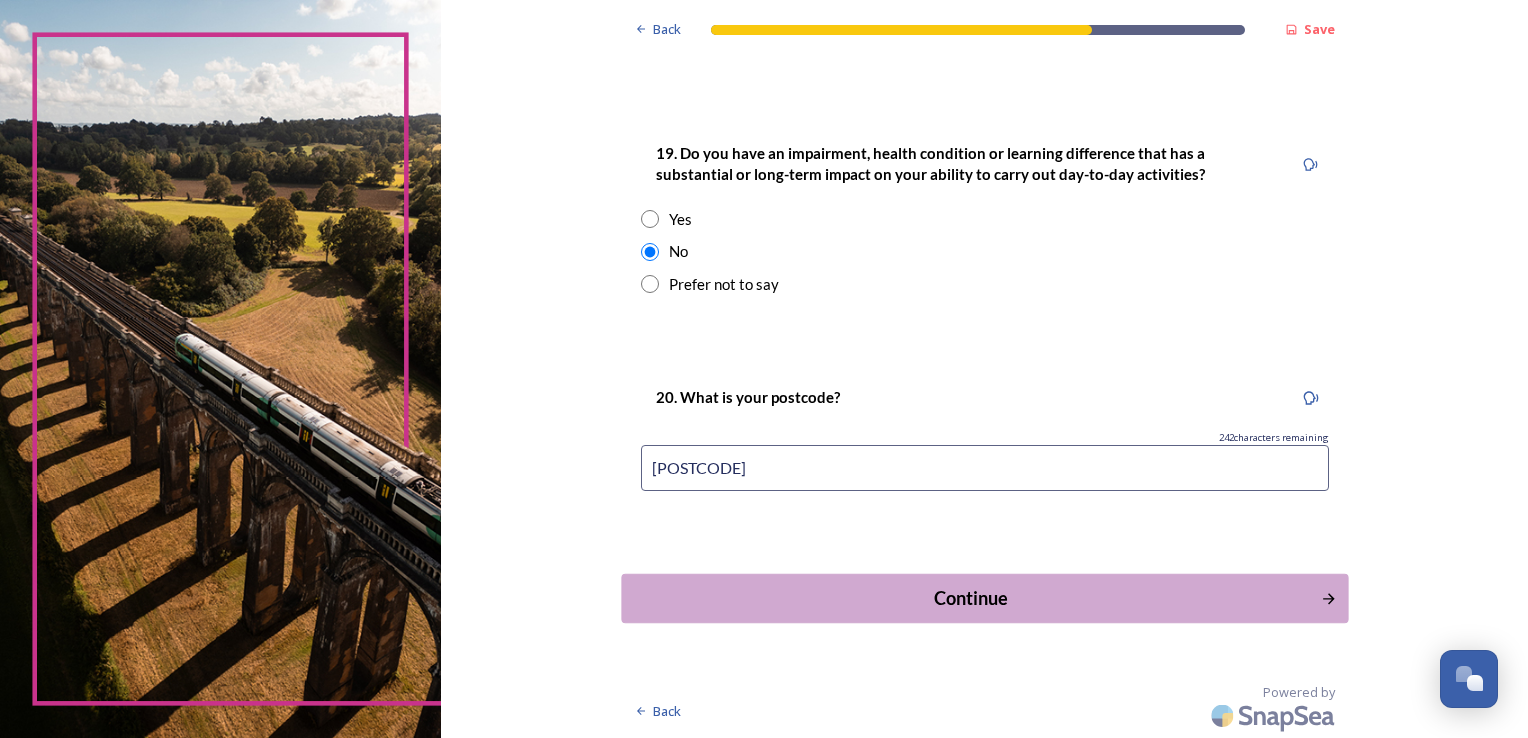 type on "[POSTCODE]" 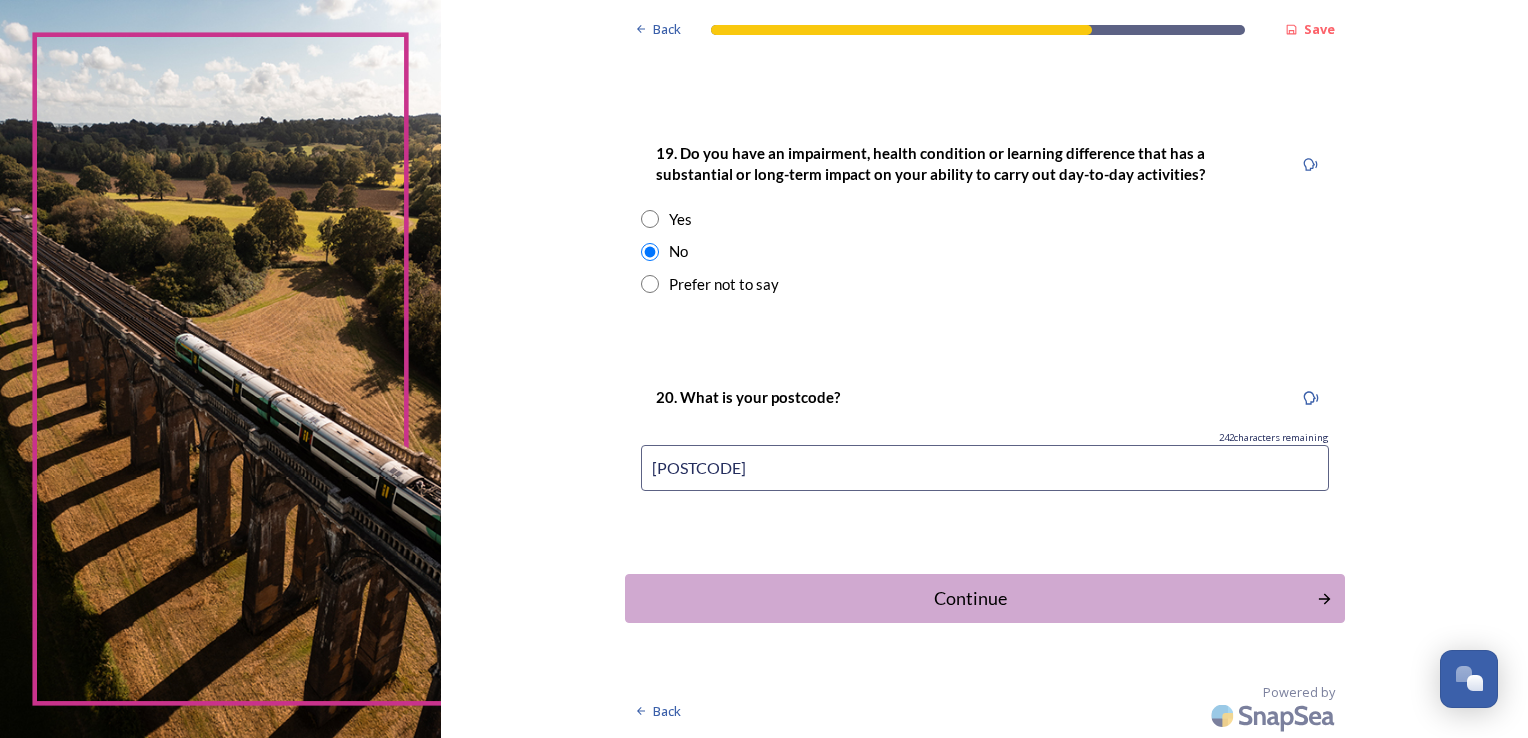 scroll, scrollTop: 0, scrollLeft: 0, axis: both 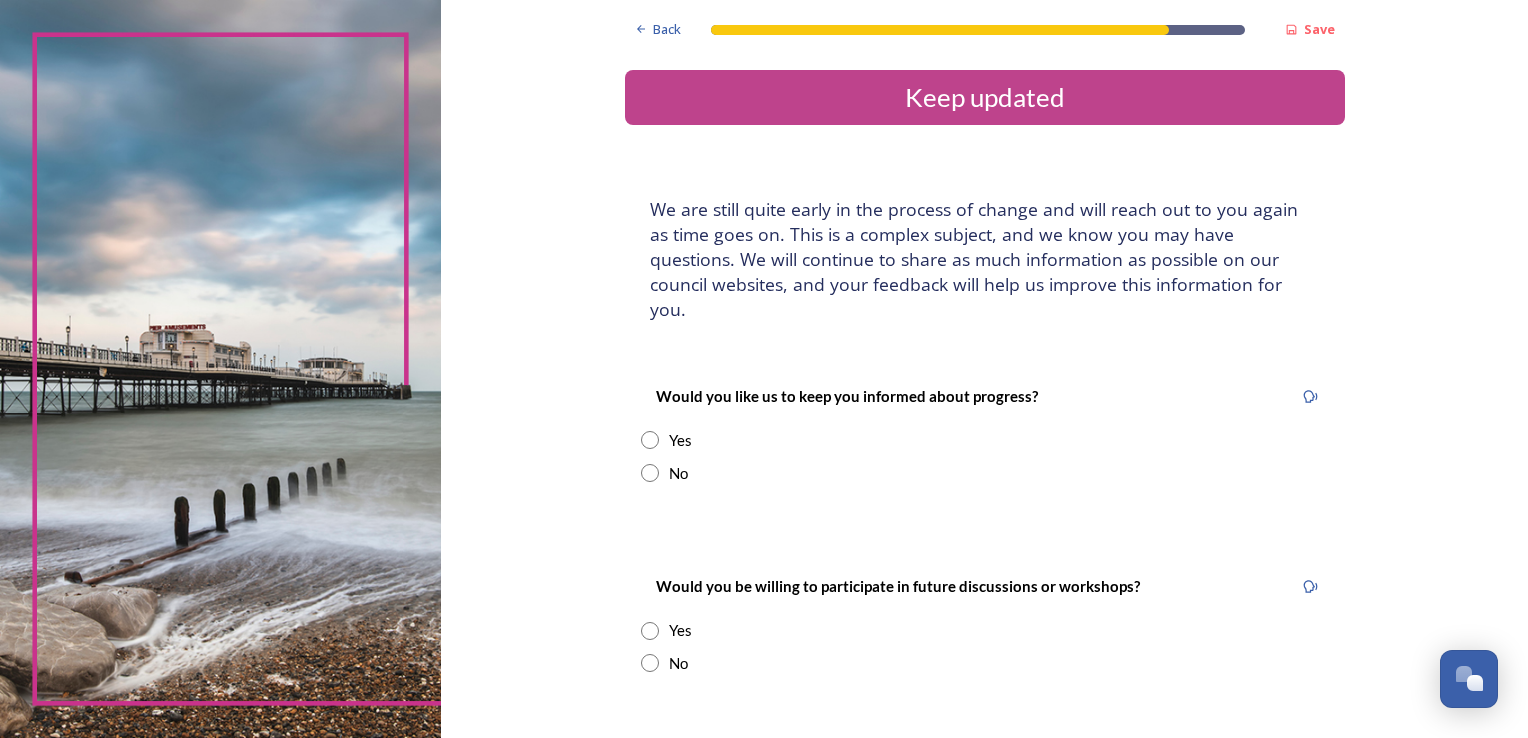 drag, startPoint x: 639, startPoint y: 412, endPoint x: 1288, endPoint y: 438, distance: 649.52057 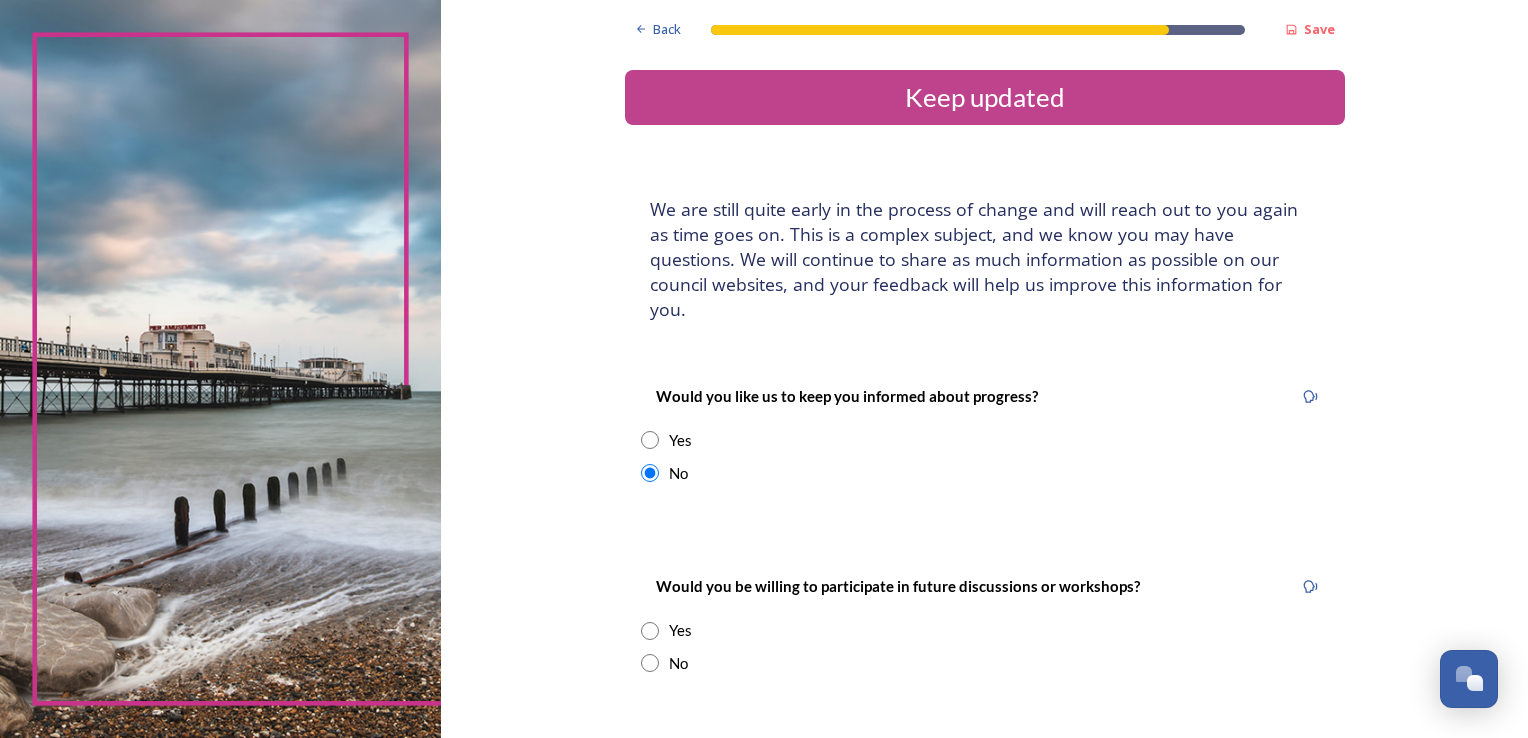 click at bounding box center [650, 440] 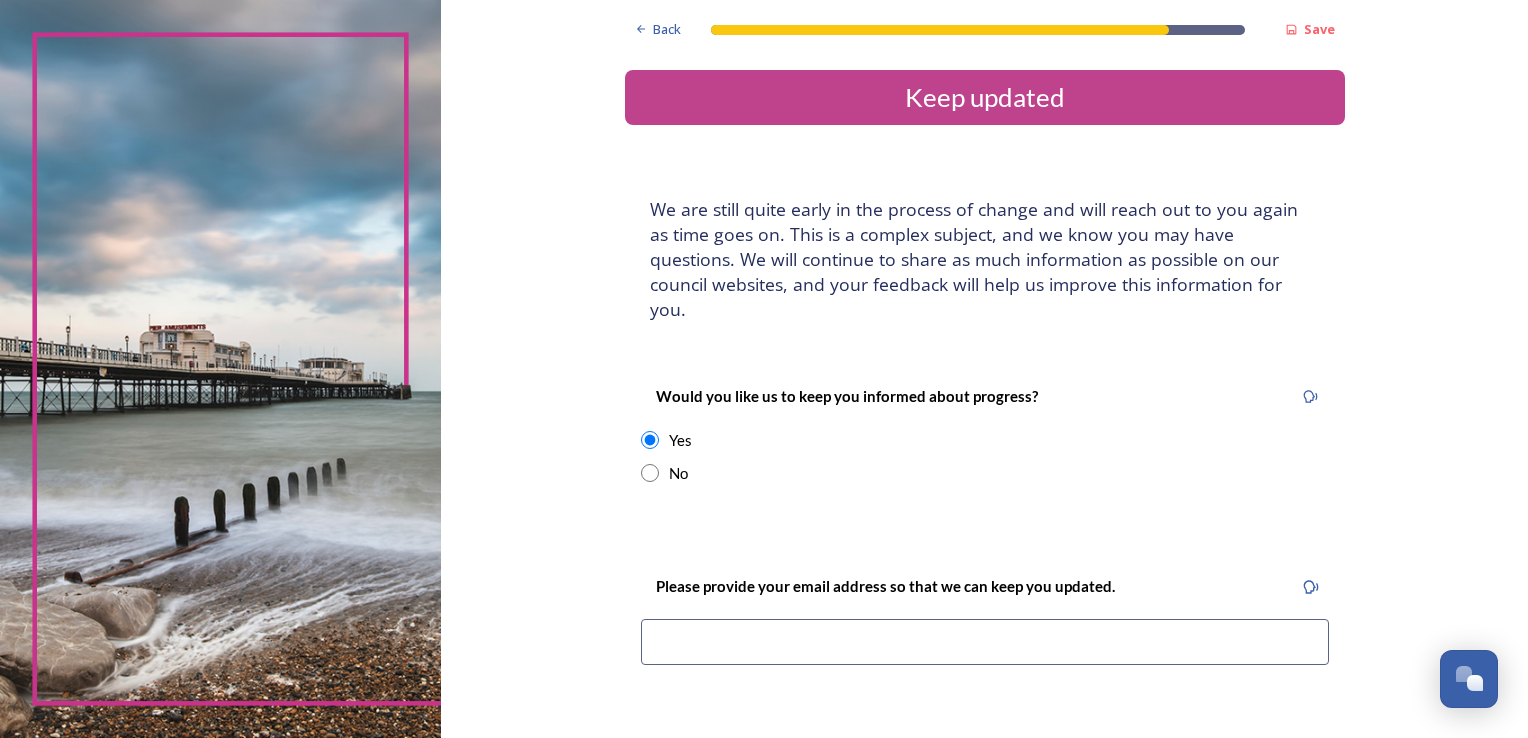 click at bounding box center (985, 642) 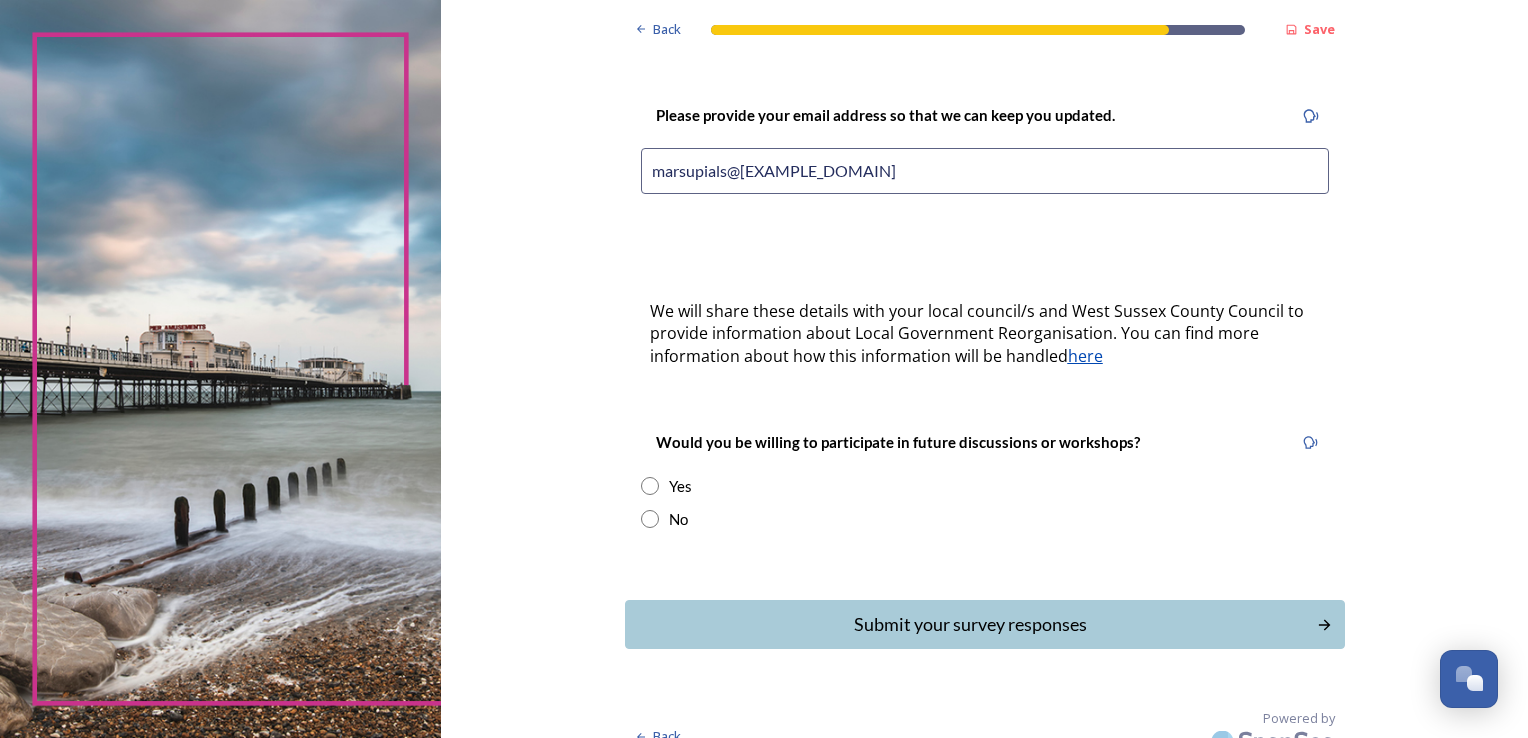 scroll, scrollTop: 472, scrollLeft: 0, axis: vertical 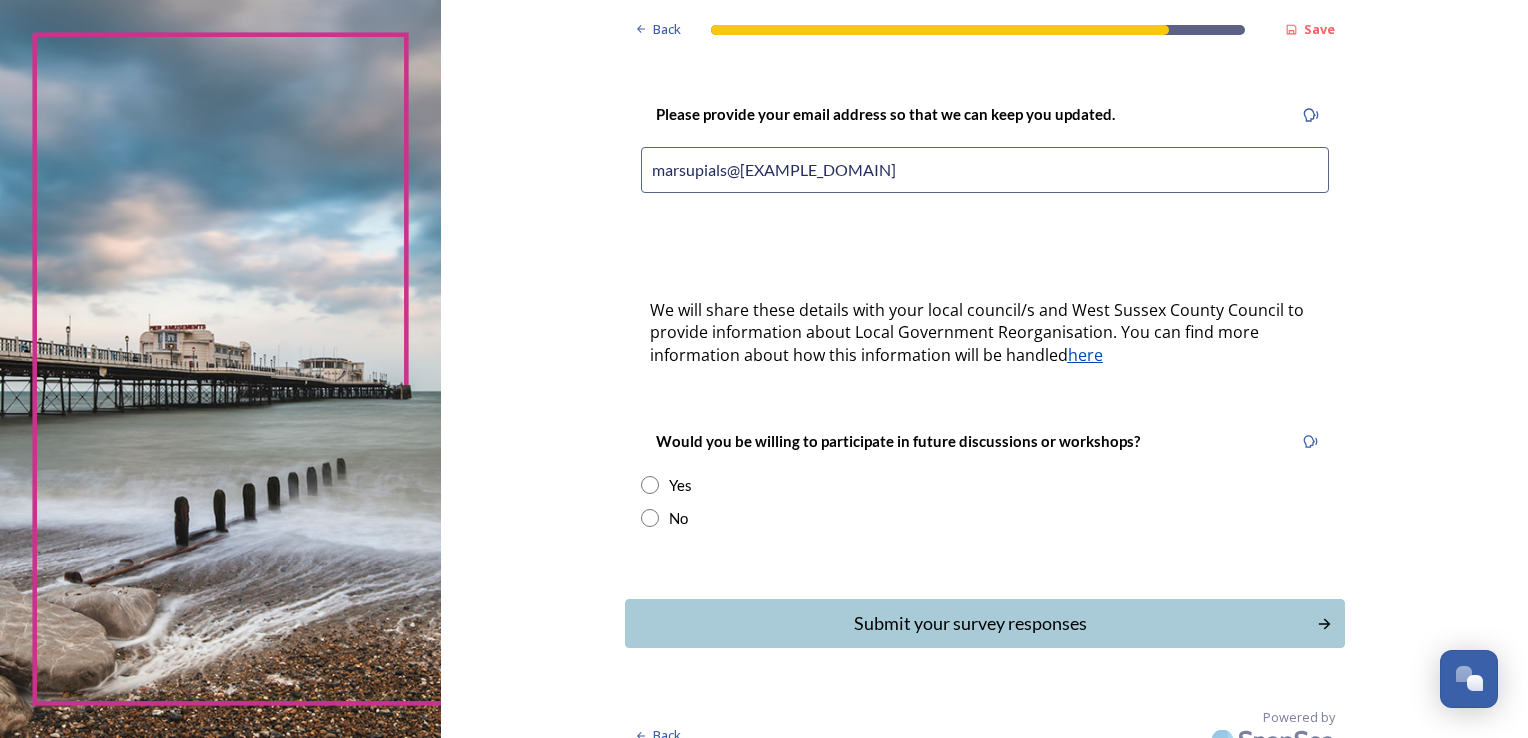 click at bounding box center [650, 518] 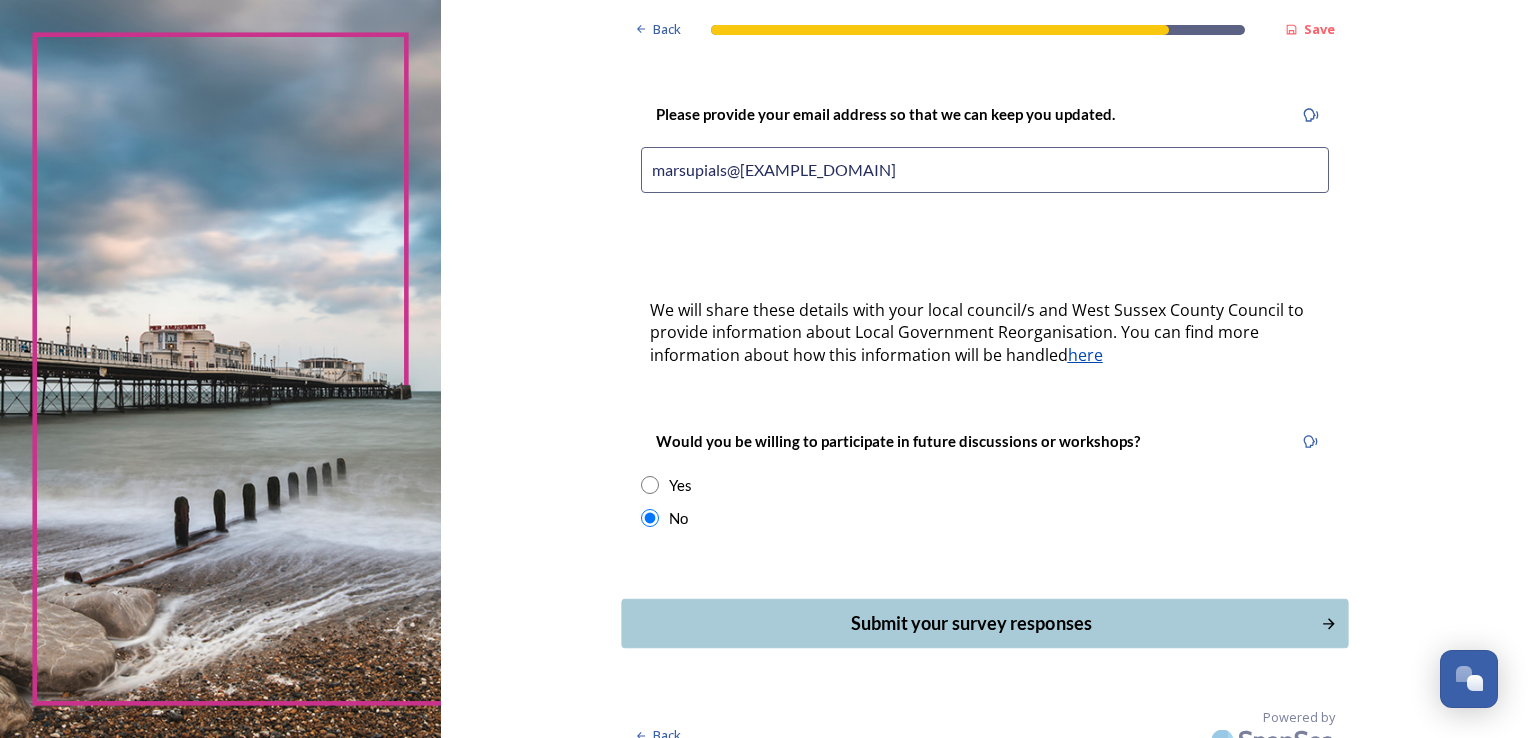 click on "Submit your survey responses" at bounding box center (970, 623) 